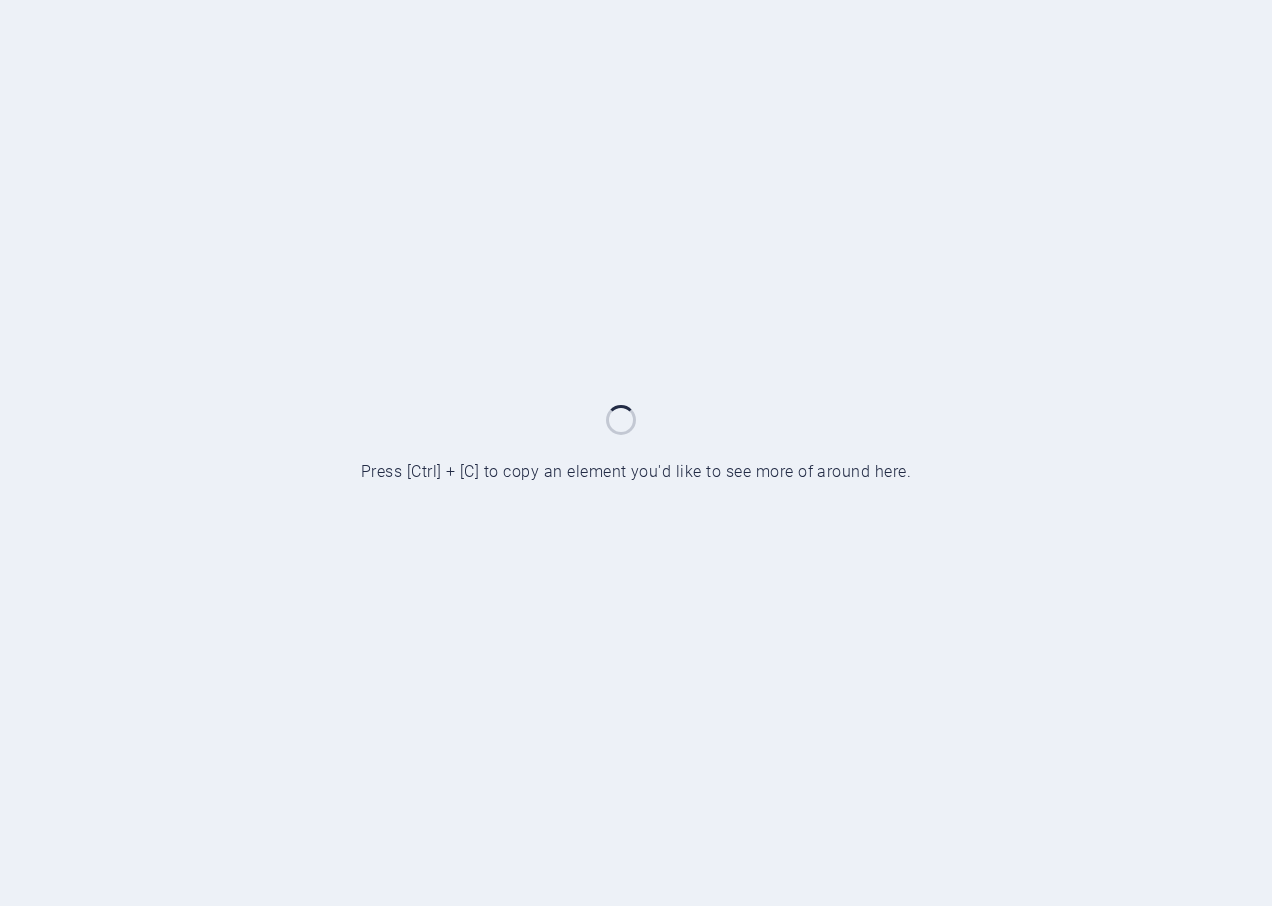 scroll, scrollTop: 0, scrollLeft: 0, axis: both 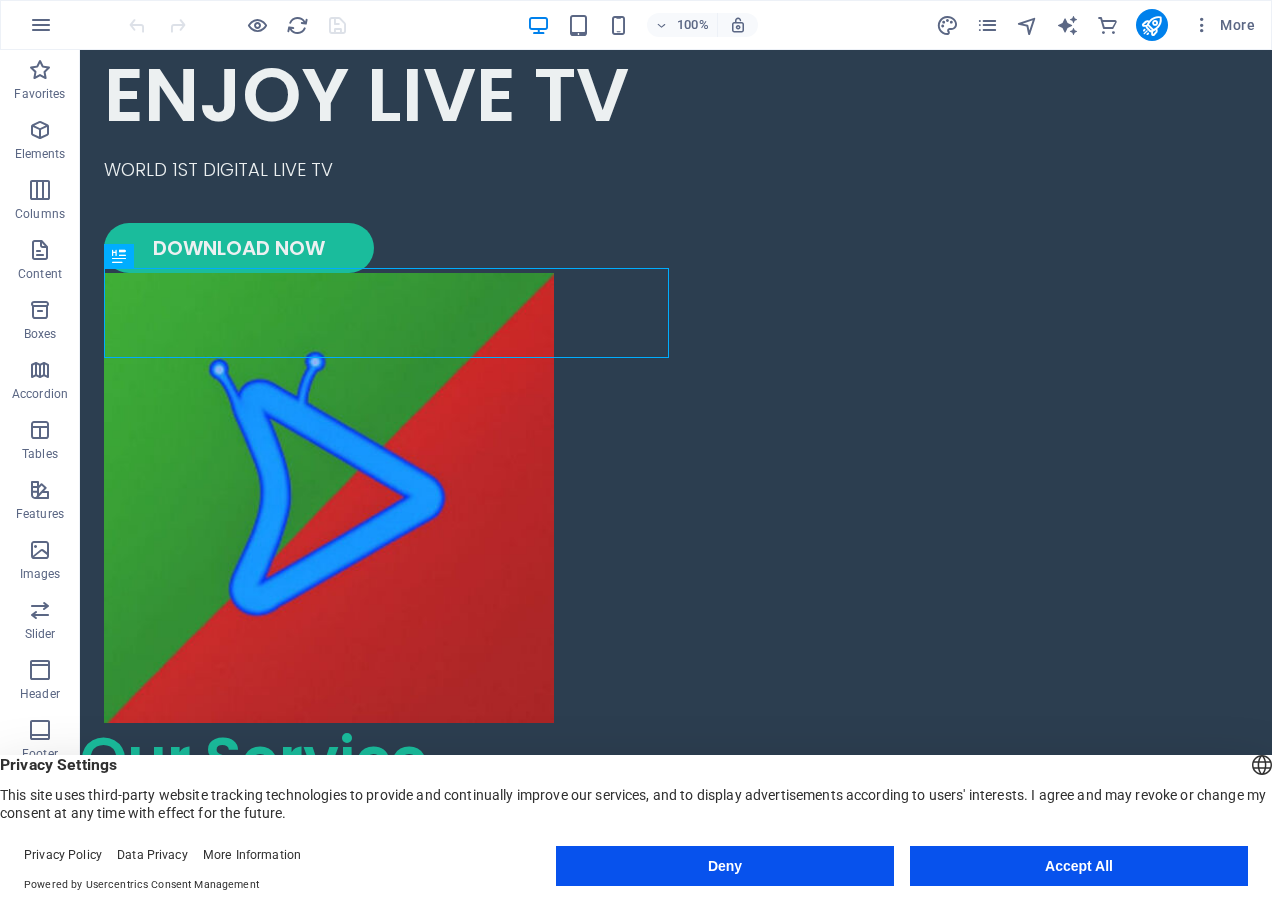 click on "Accept All" at bounding box center [1079, 866] 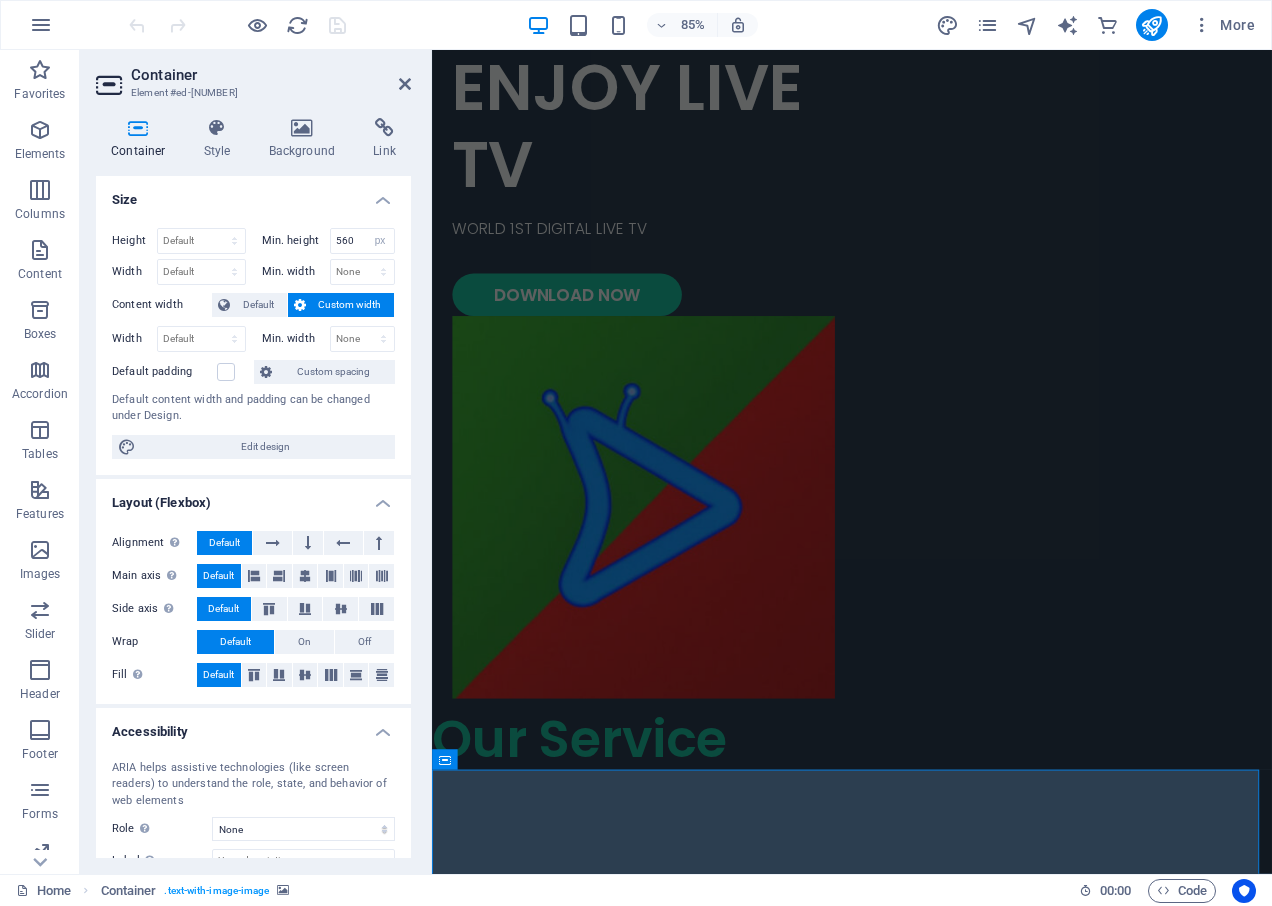 click on "Container Element #ed-823814204" at bounding box center (253, 76) 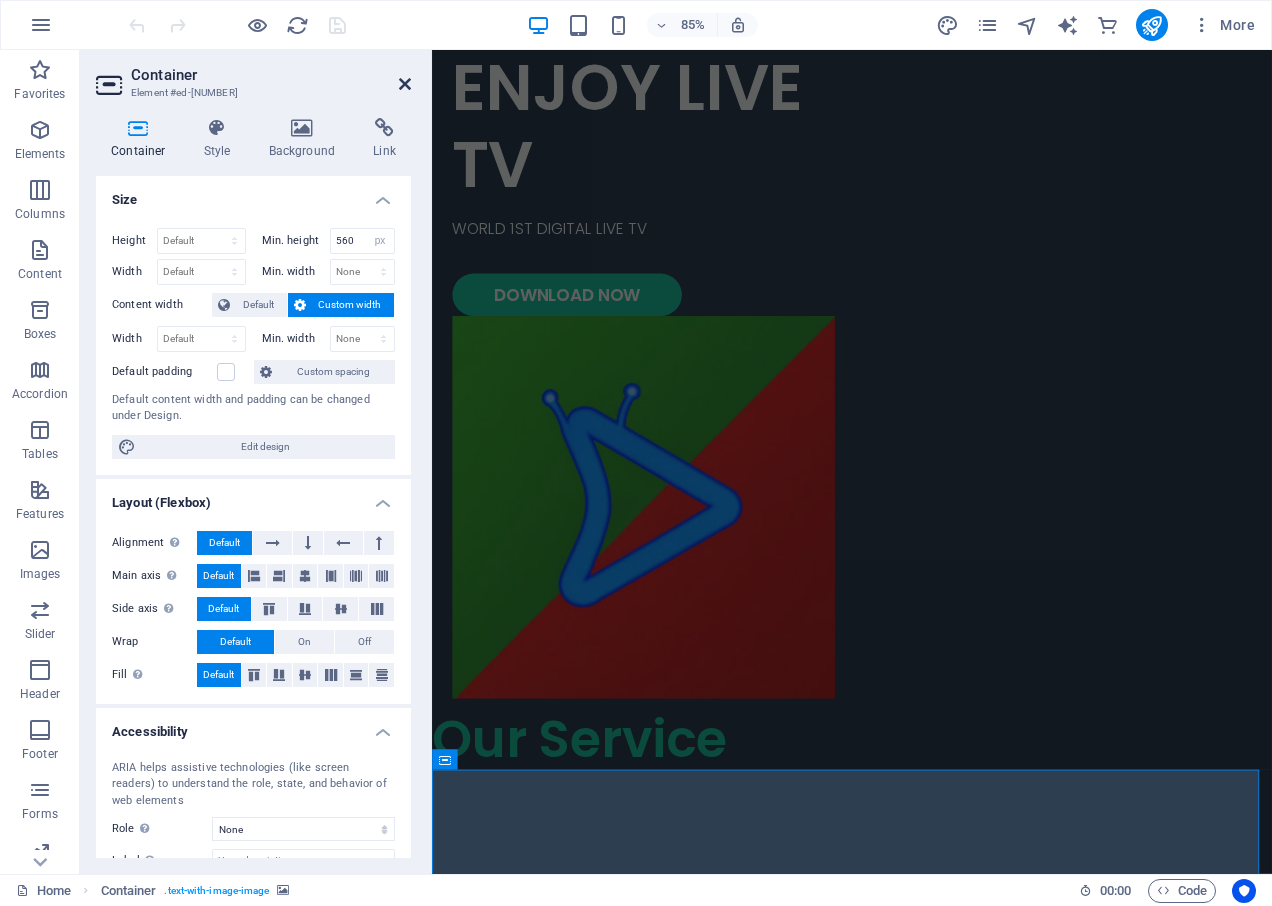 click at bounding box center (405, 84) 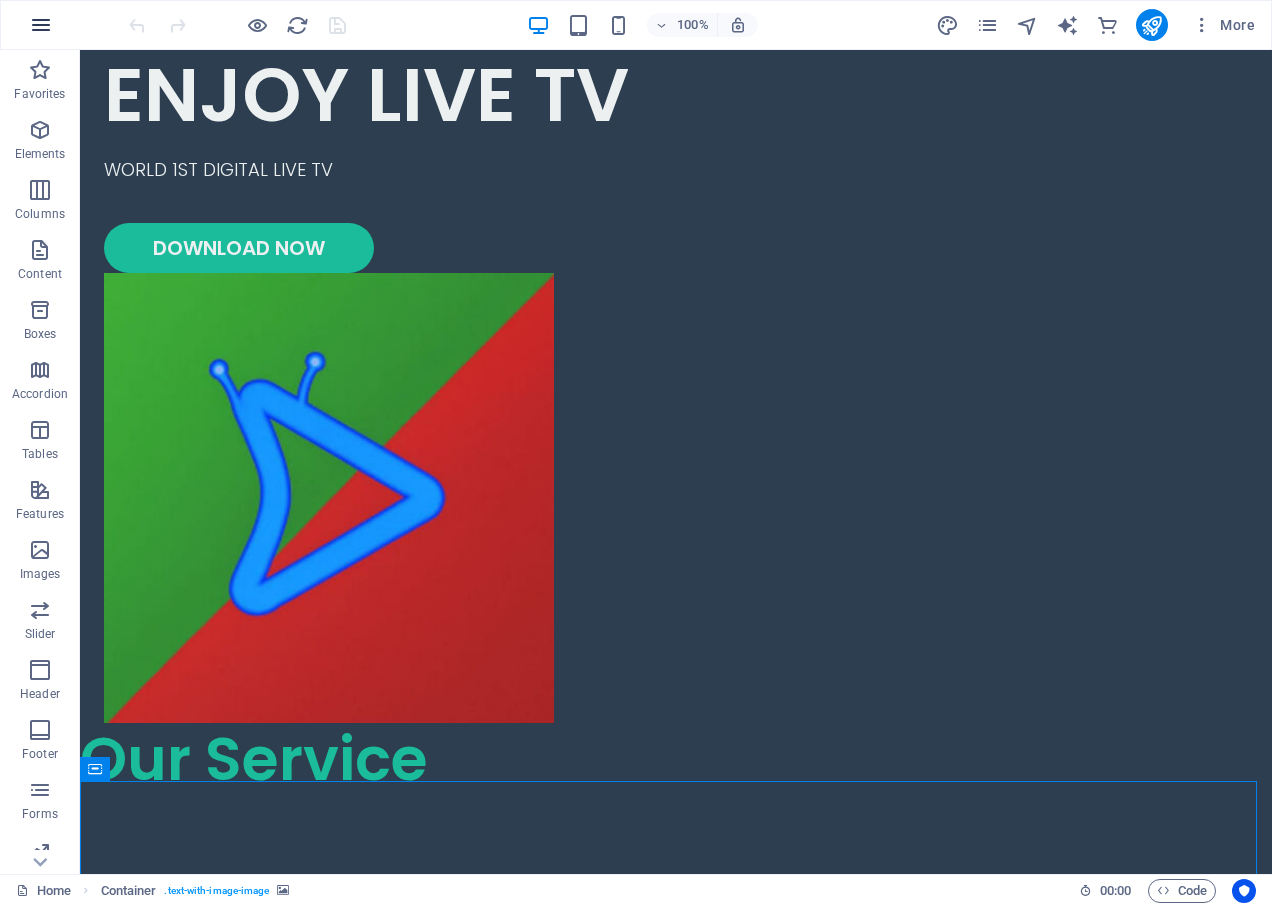 click at bounding box center (41, 25) 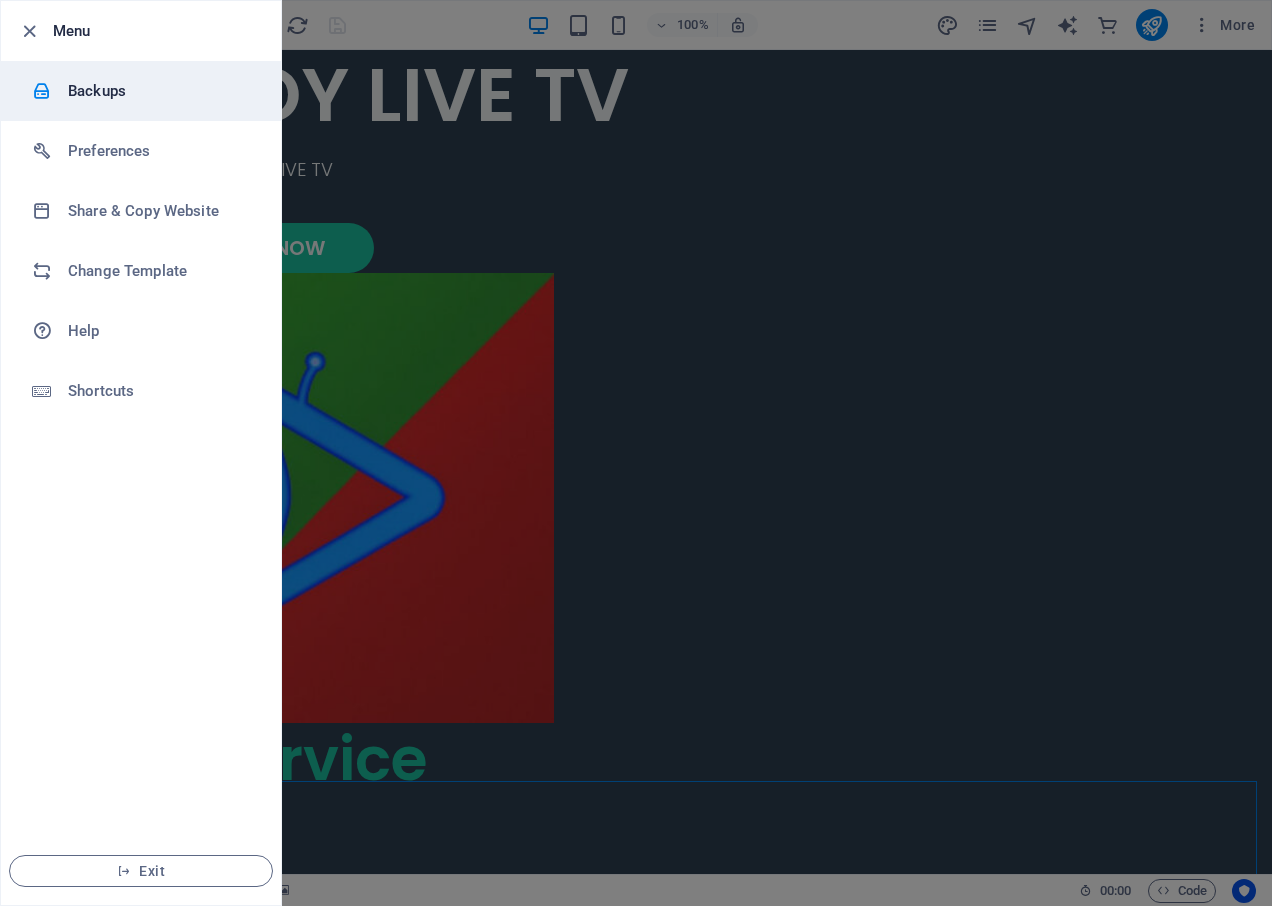 click on "Backups" at bounding box center (160, 91) 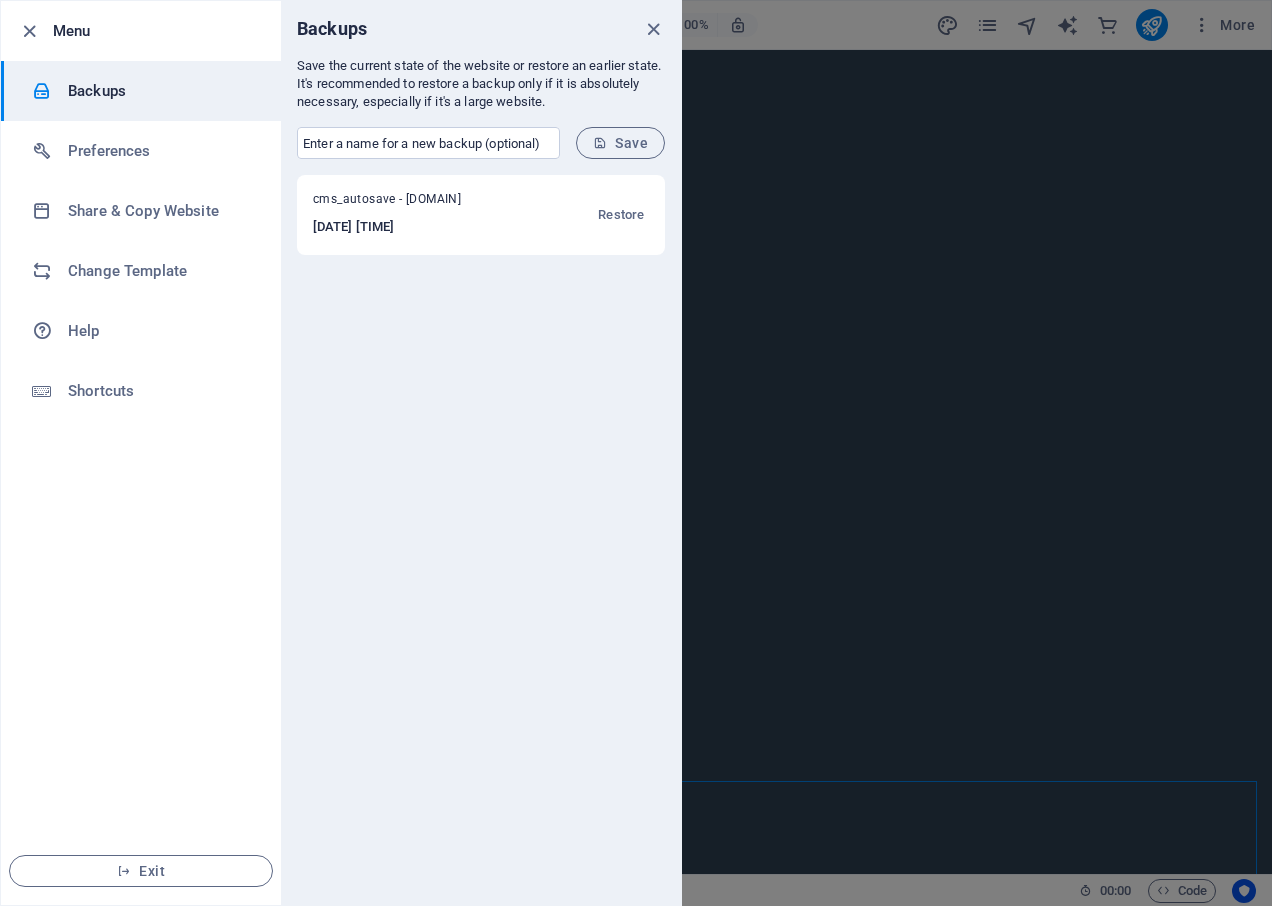 click on "2025-08-02 09:02:20" at bounding box center (410, 227) 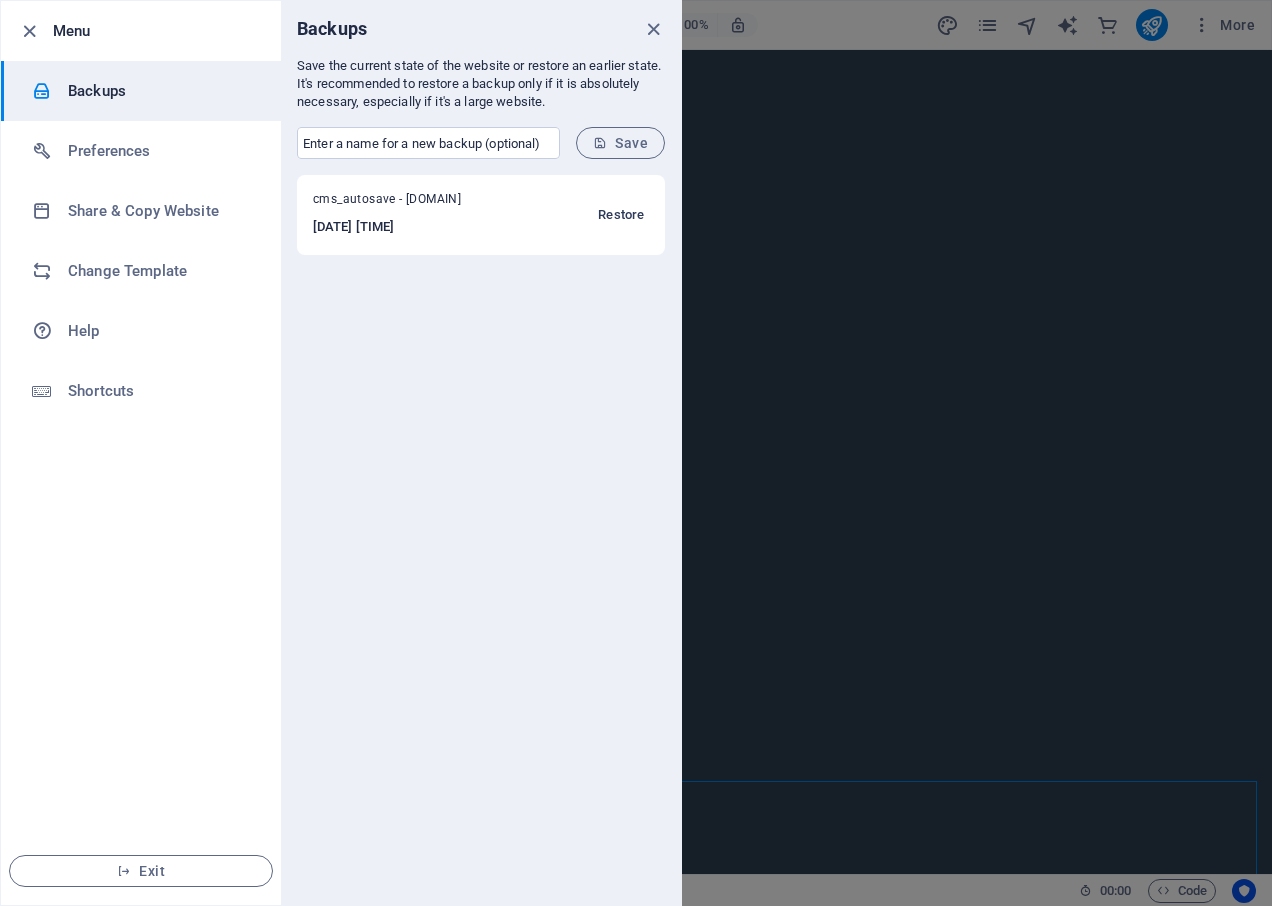 click on "Restore" at bounding box center [621, 215] 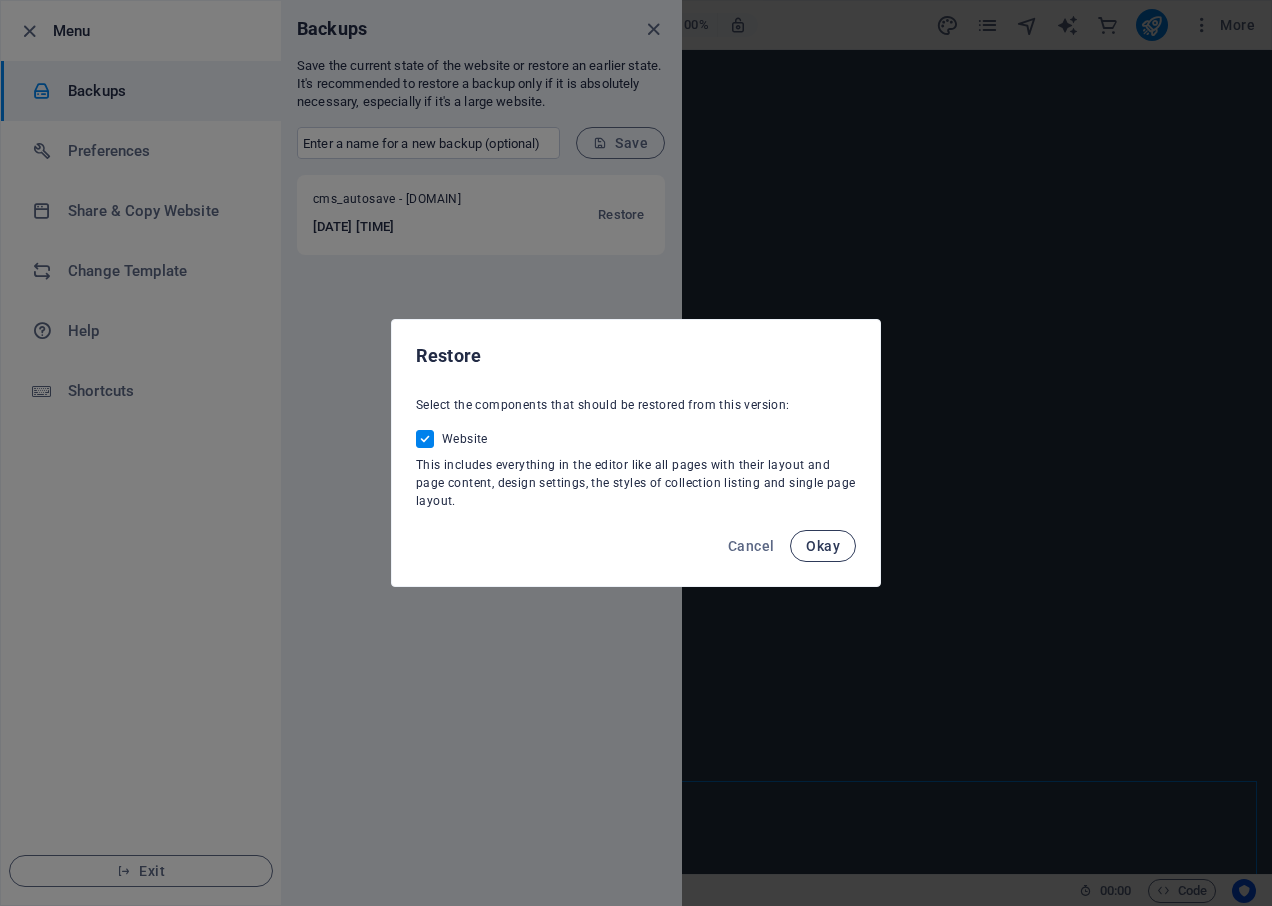 click on "Okay" at bounding box center (823, 546) 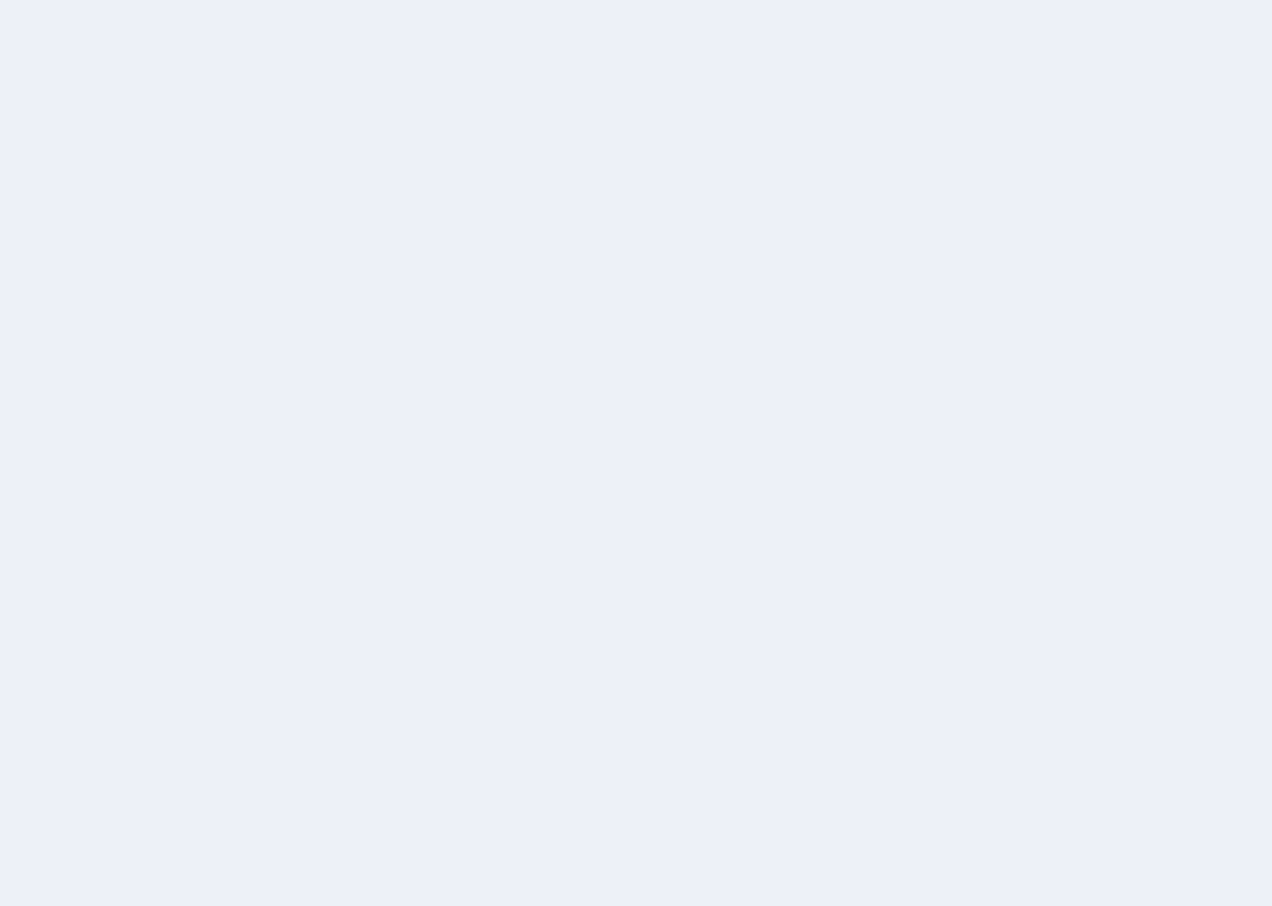 scroll, scrollTop: 0, scrollLeft: 0, axis: both 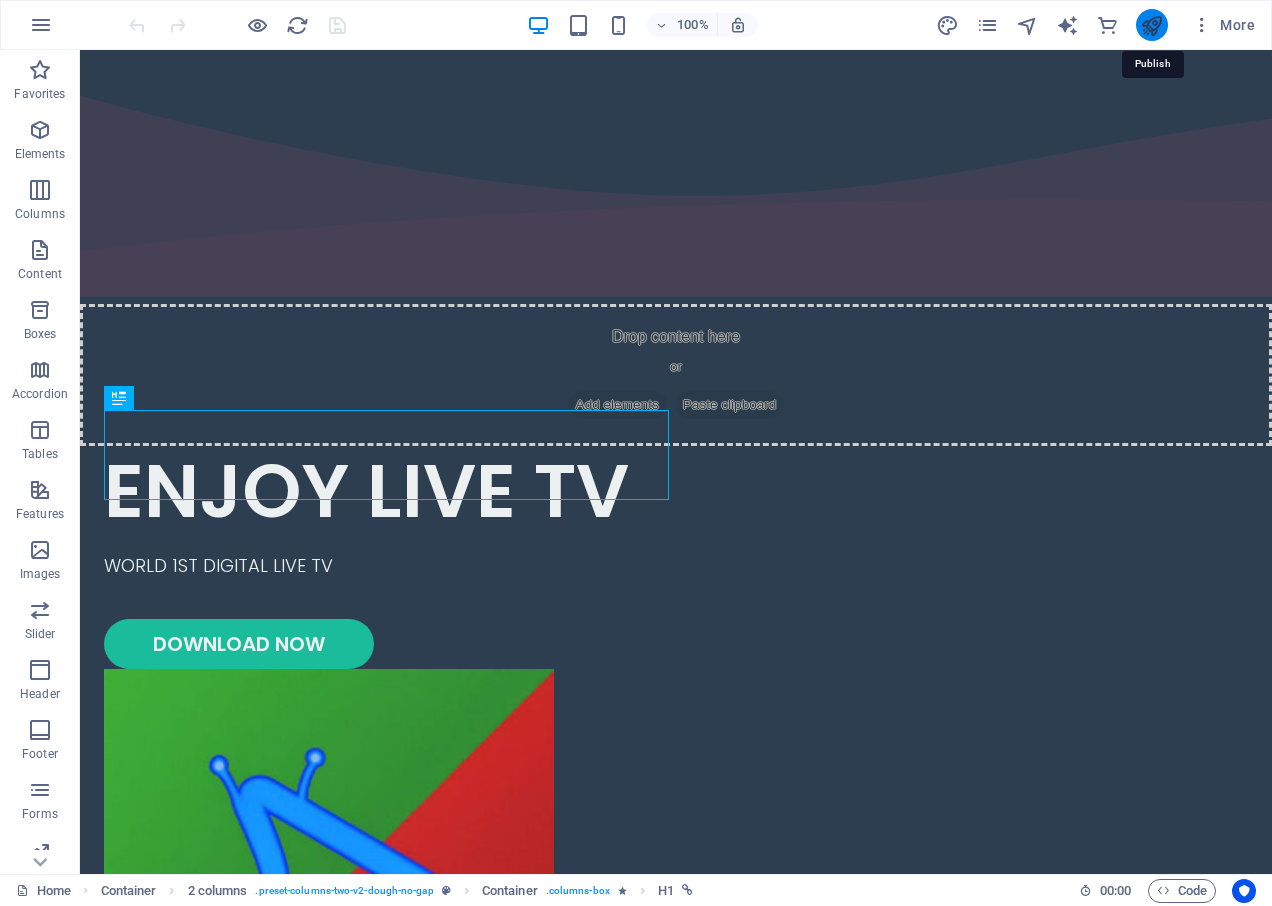 click at bounding box center [1151, 25] 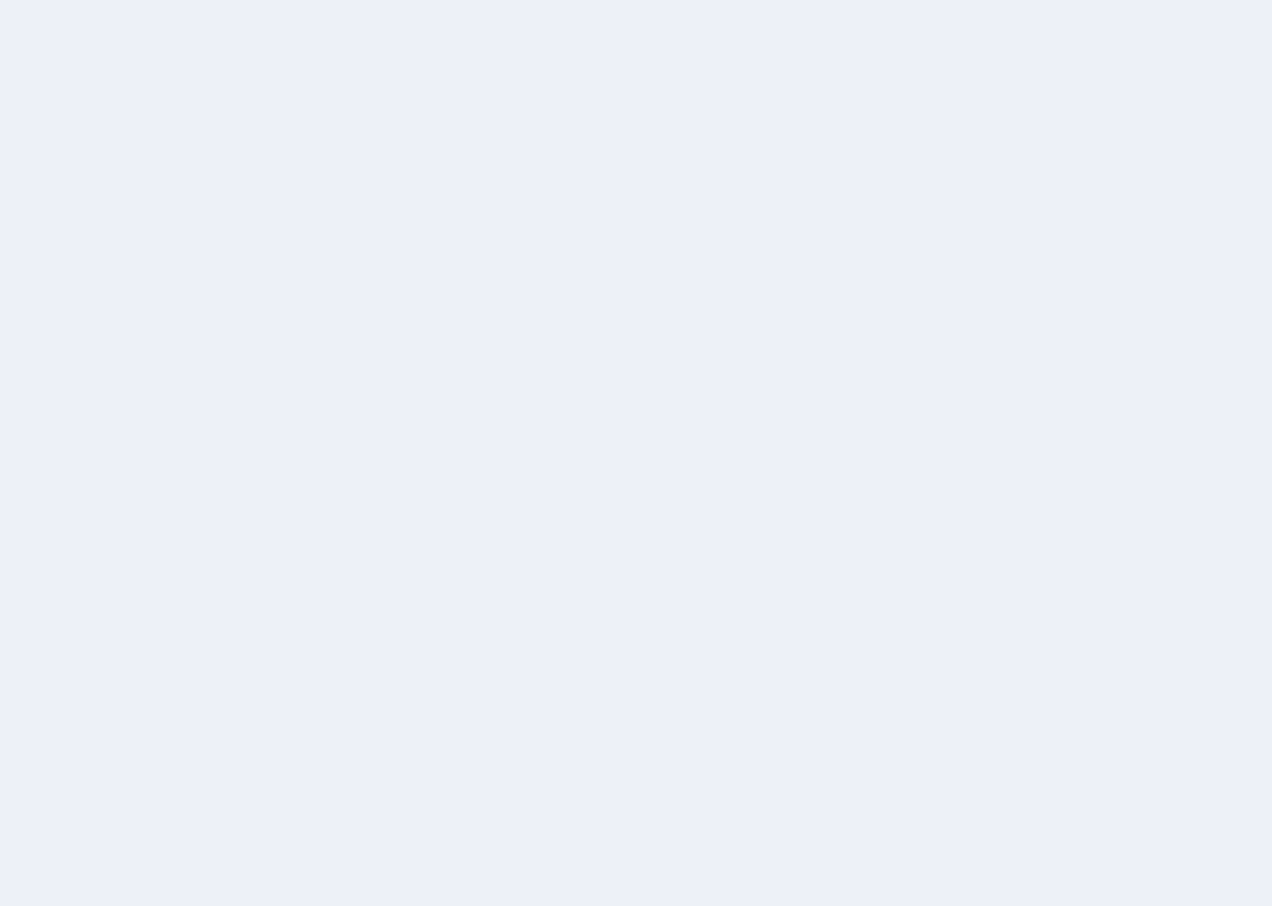 scroll, scrollTop: 0, scrollLeft: 0, axis: both 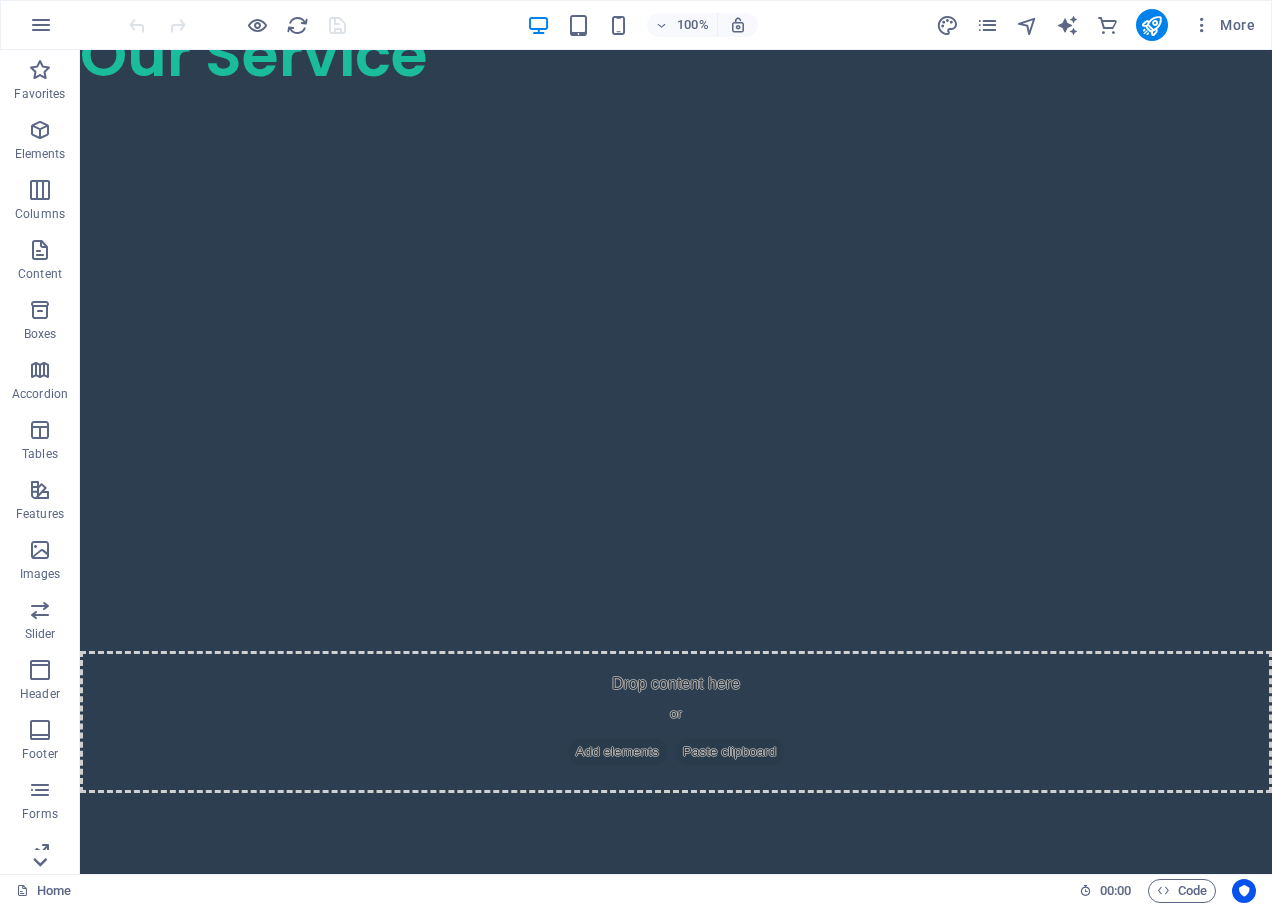 click at bounding box center [40, 862] 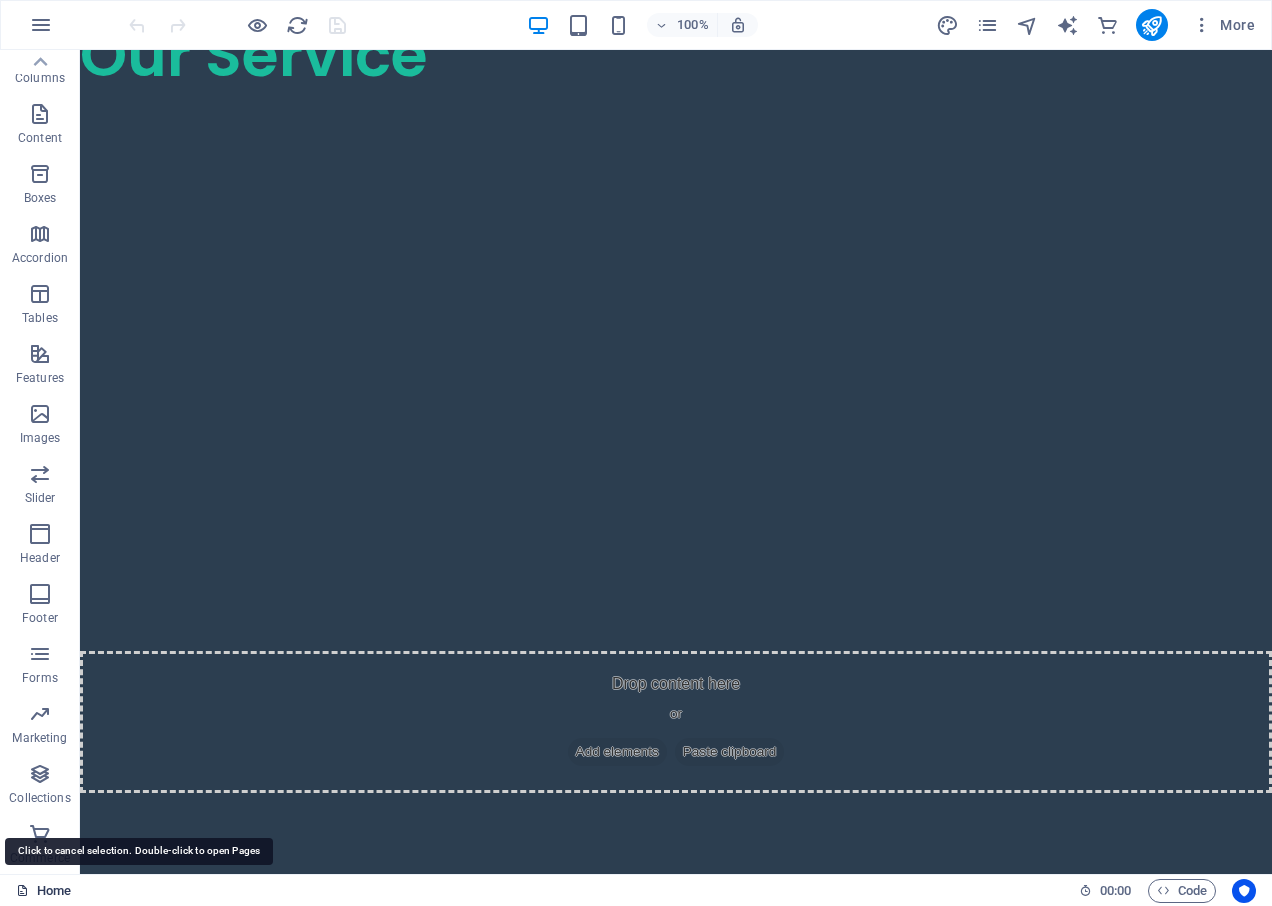 click on "Home" at bounding box center [43, 891] 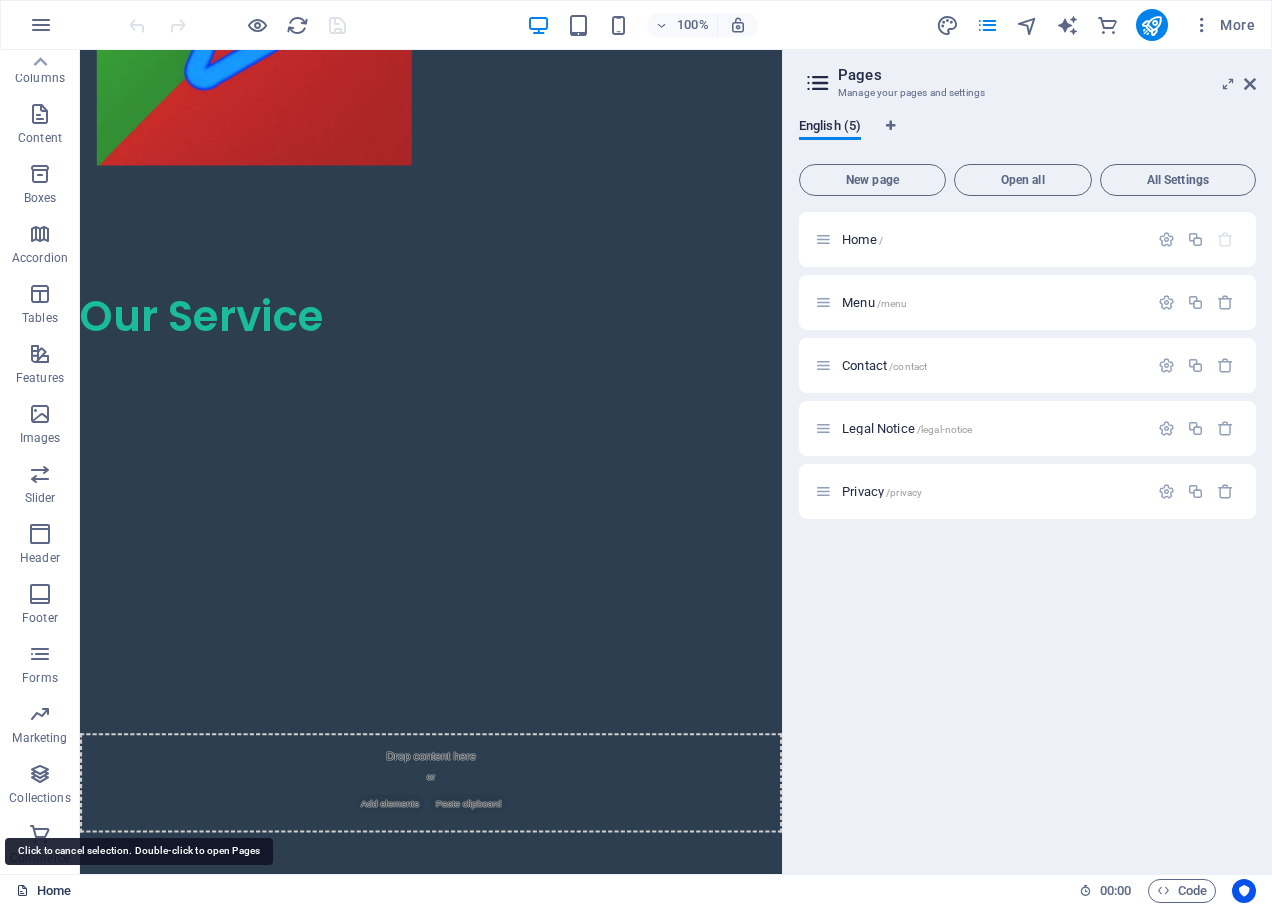 click on "Home" at bounding box center (43, 891) 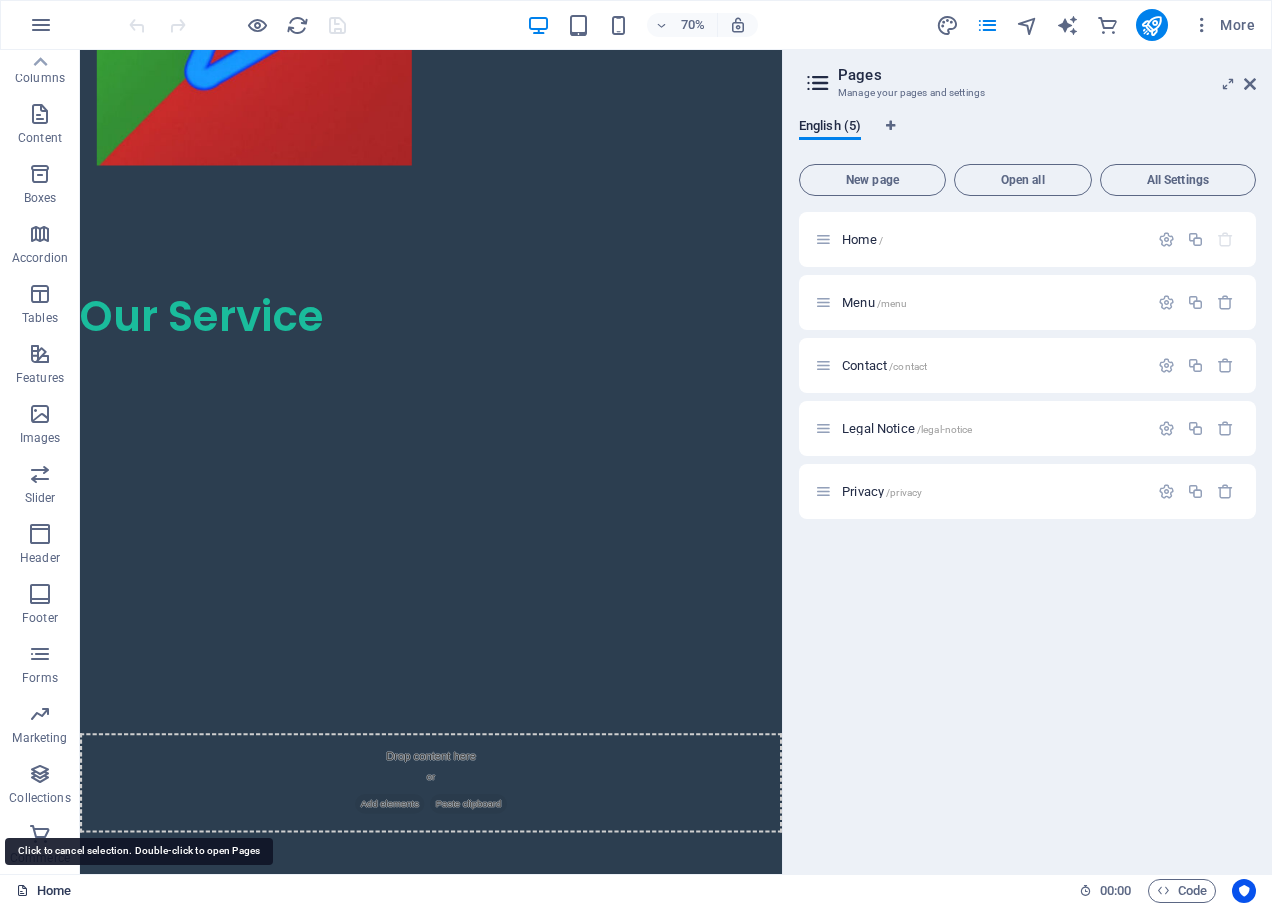 click on "Home" at bounding box center [43, 891] 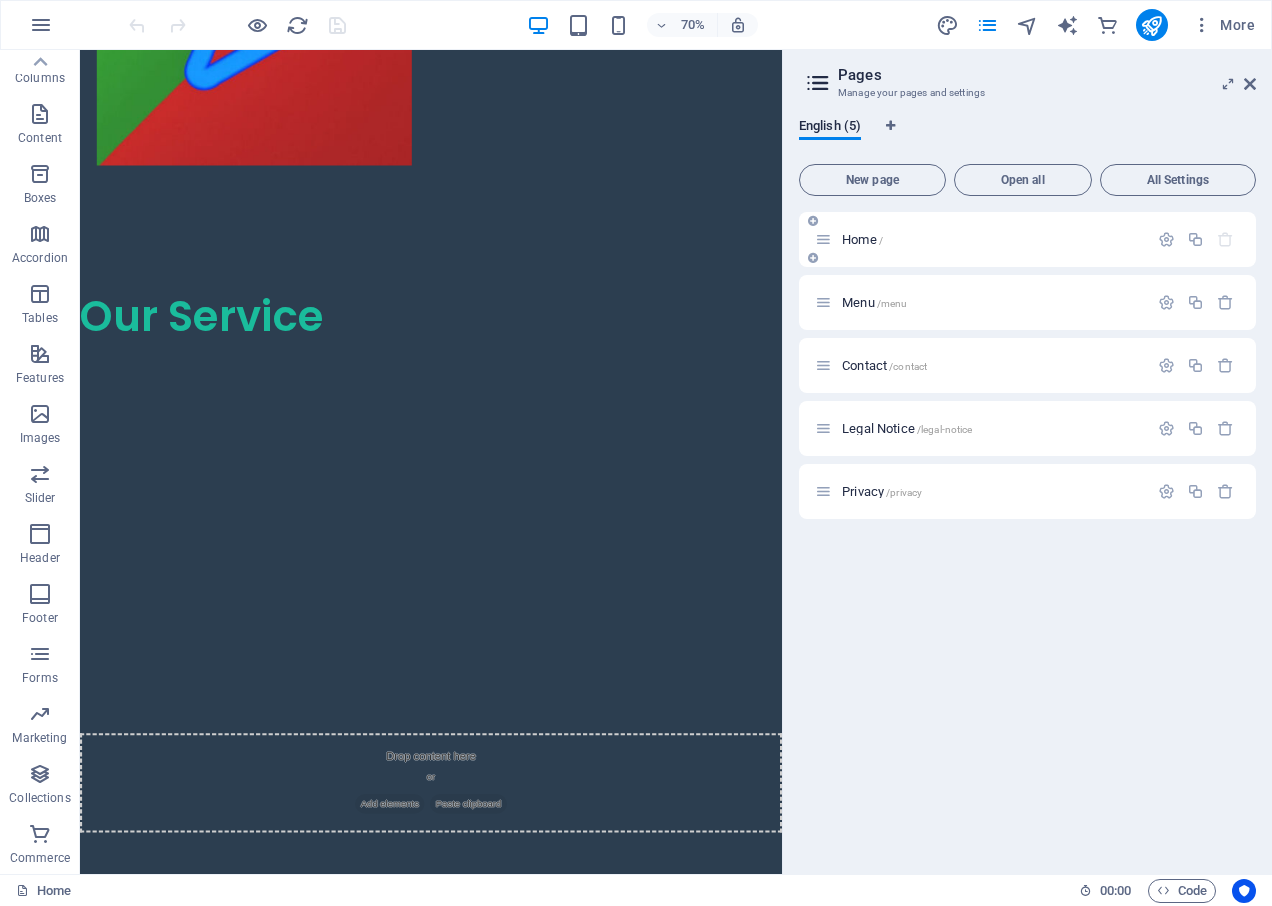 click on "Home /" at bounding box center (981, 239) 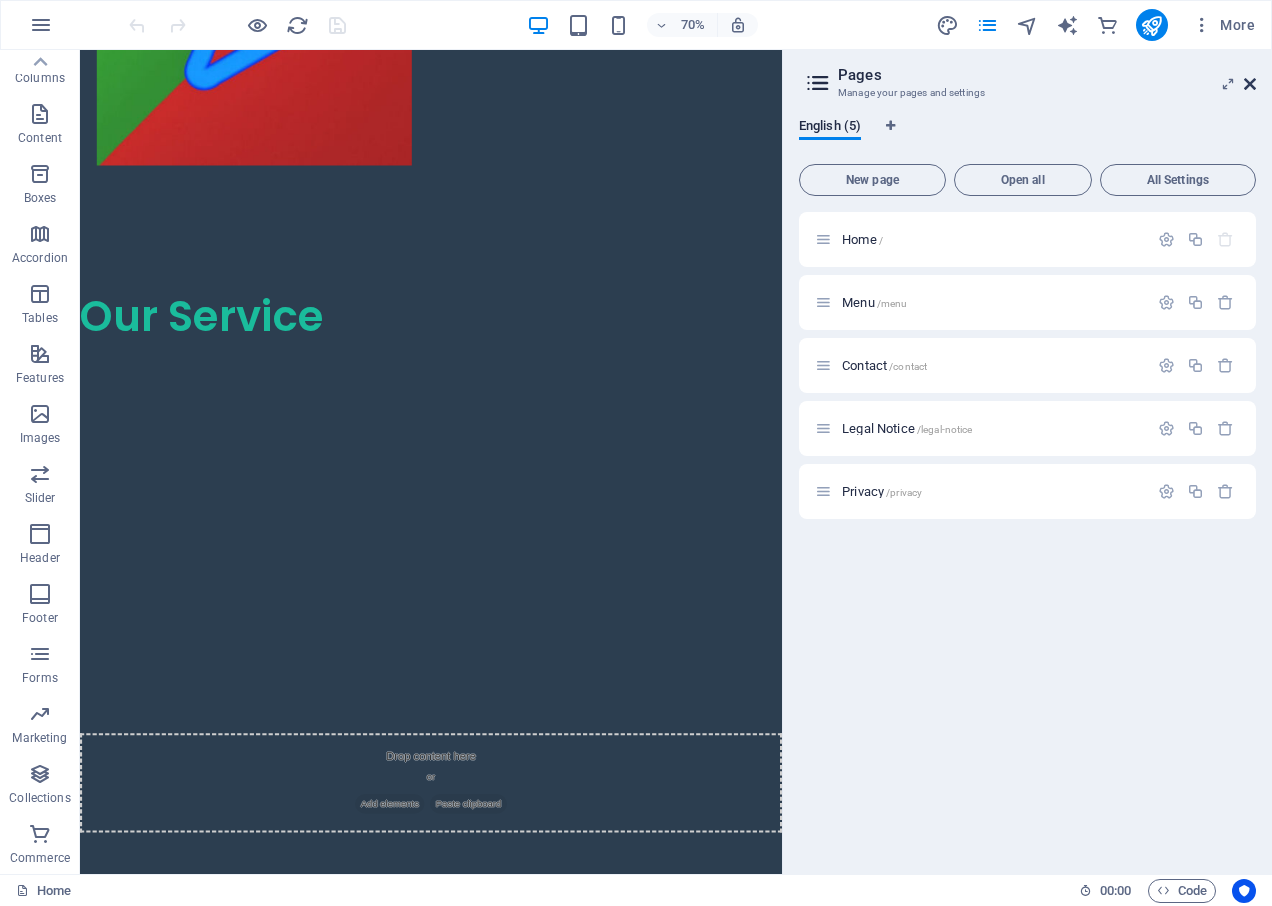 click at bounding box center [1250, 84] 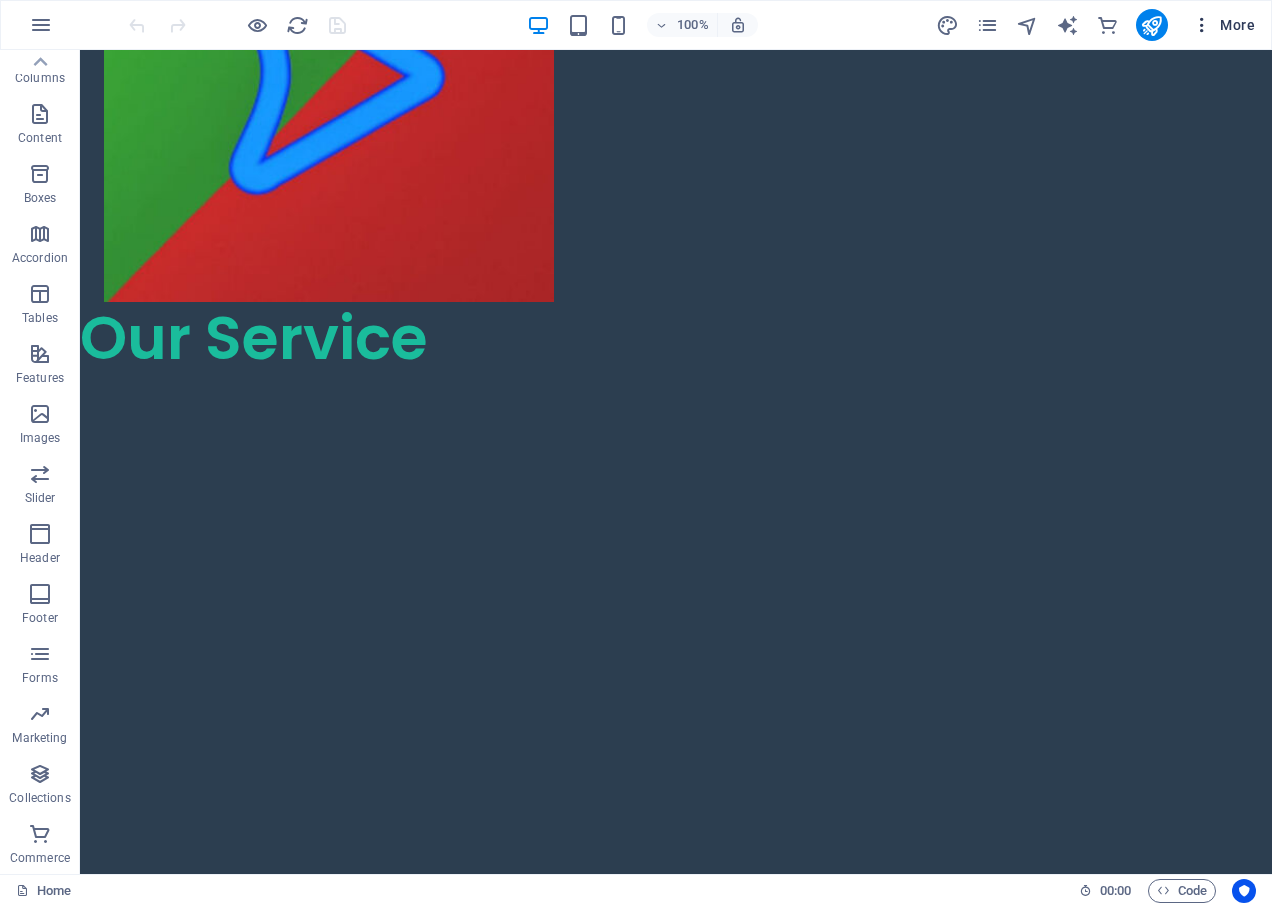 click on "More" at bounding box center [1223, 25] 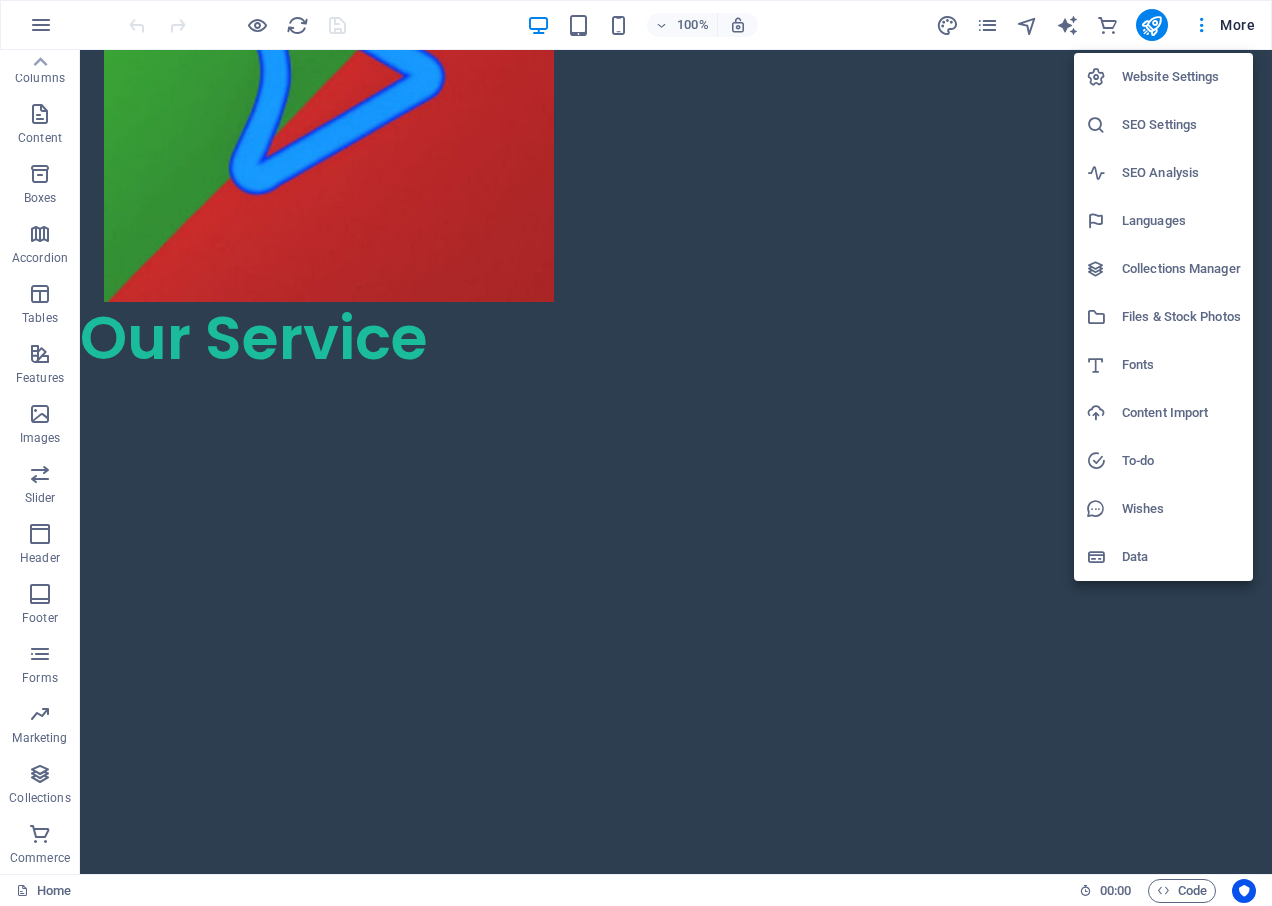 click on "SEO Settings" at bounding box center (1181, 125) 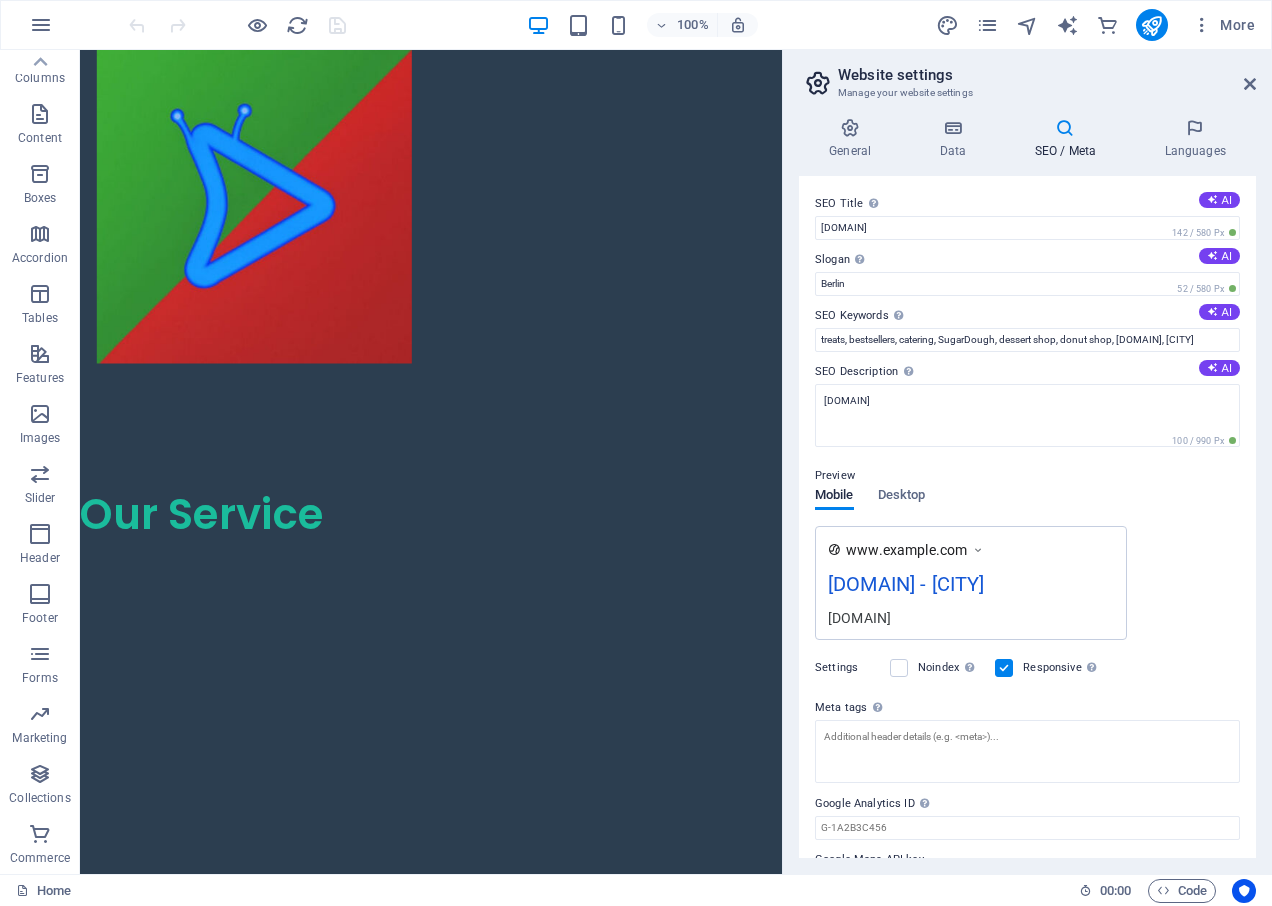 scroll, scrollTop: 1100, scrollLeft: 0, axis: vertical 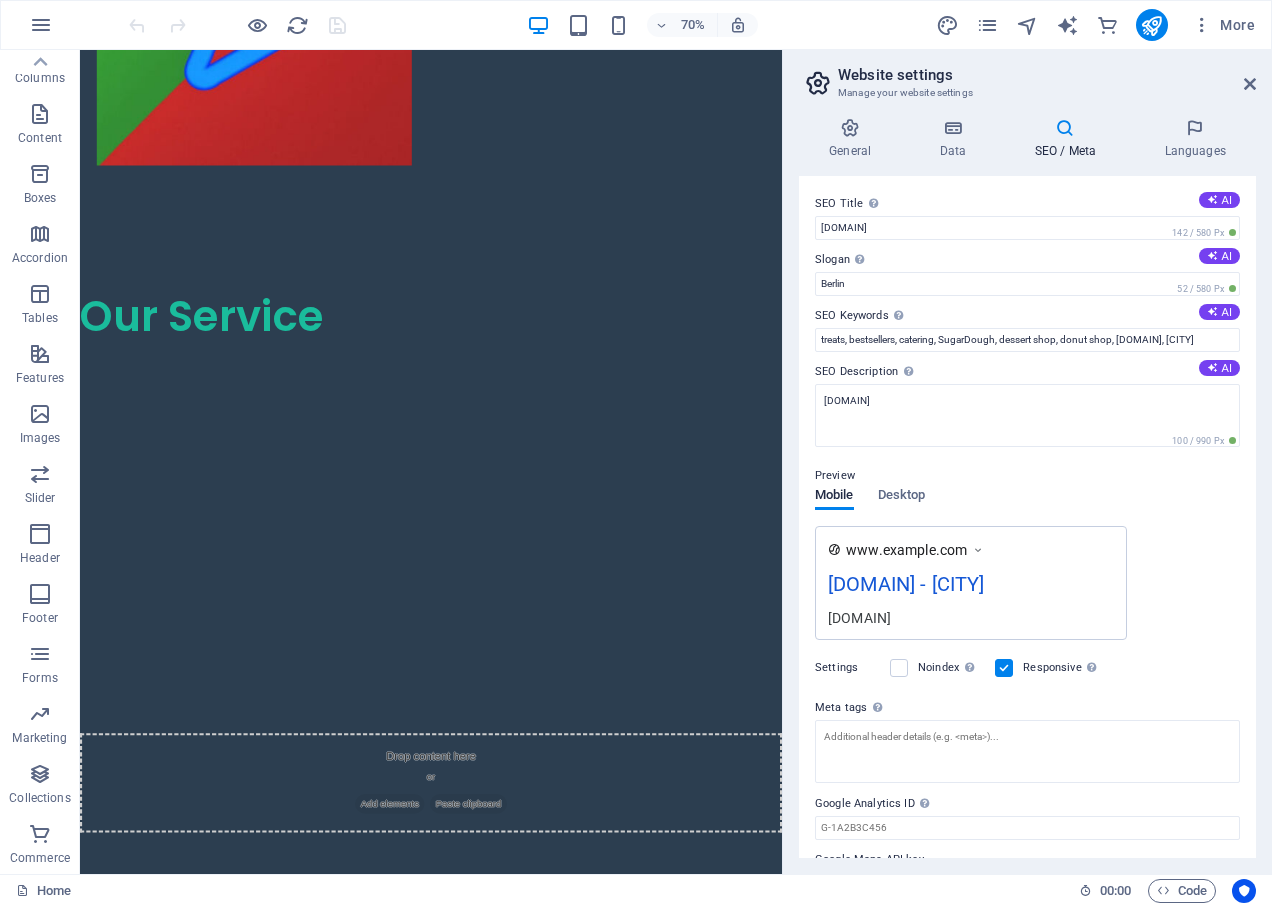 click on "SEO Settings" at bounding box center (1191, 94) 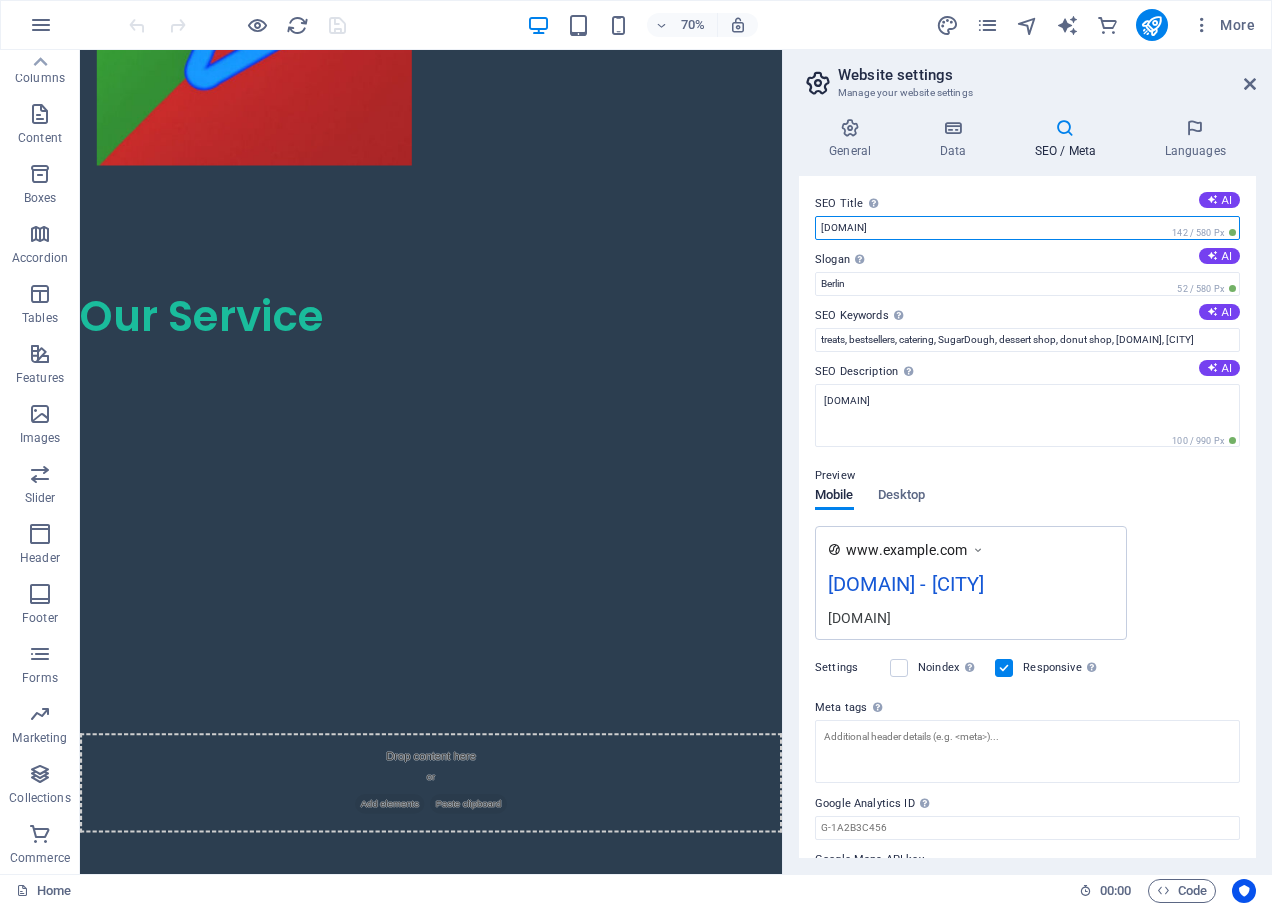 click on "[DOMAIN]" at bounding box center [1027, 228] 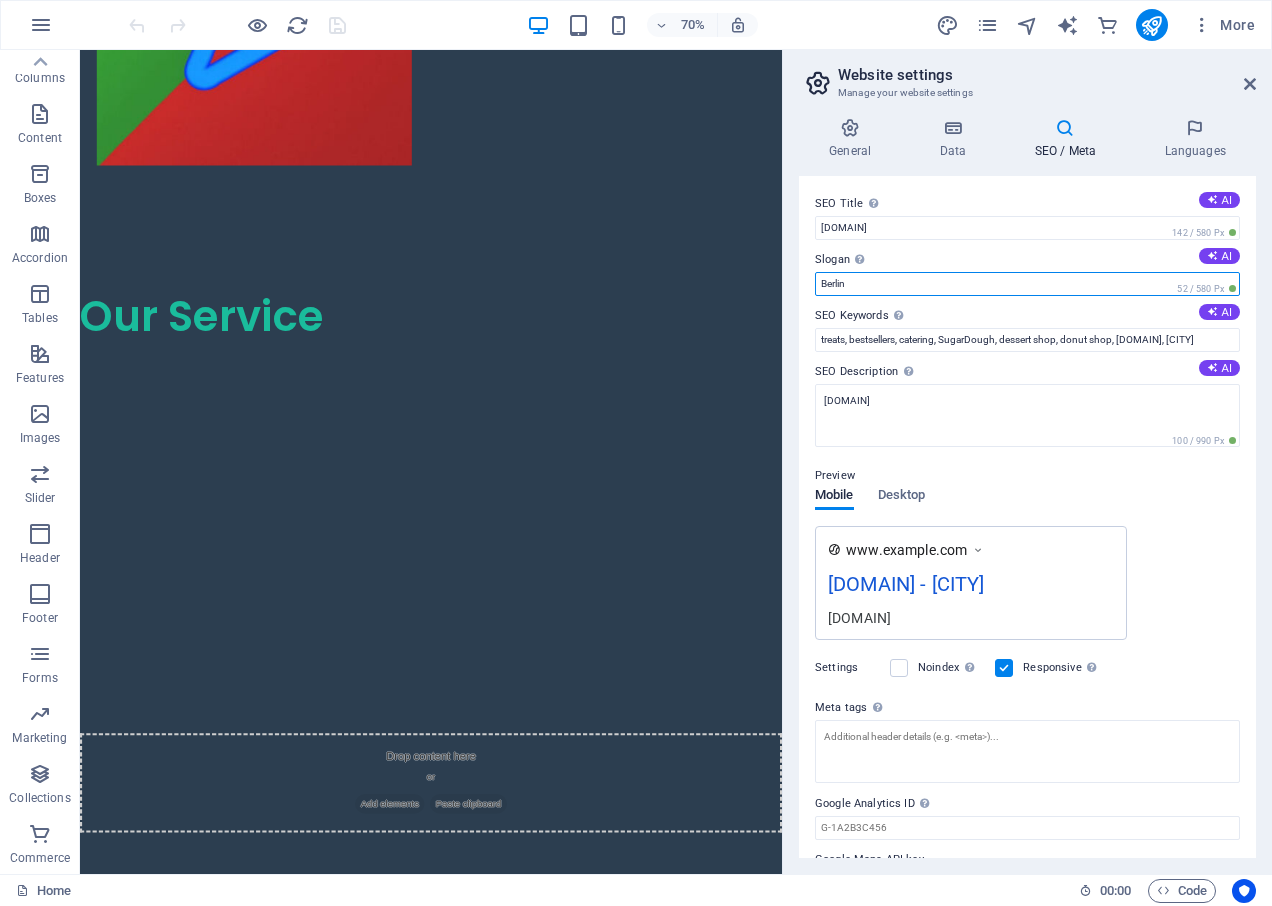click on "Berlin" at bounding box center (1027, 284) 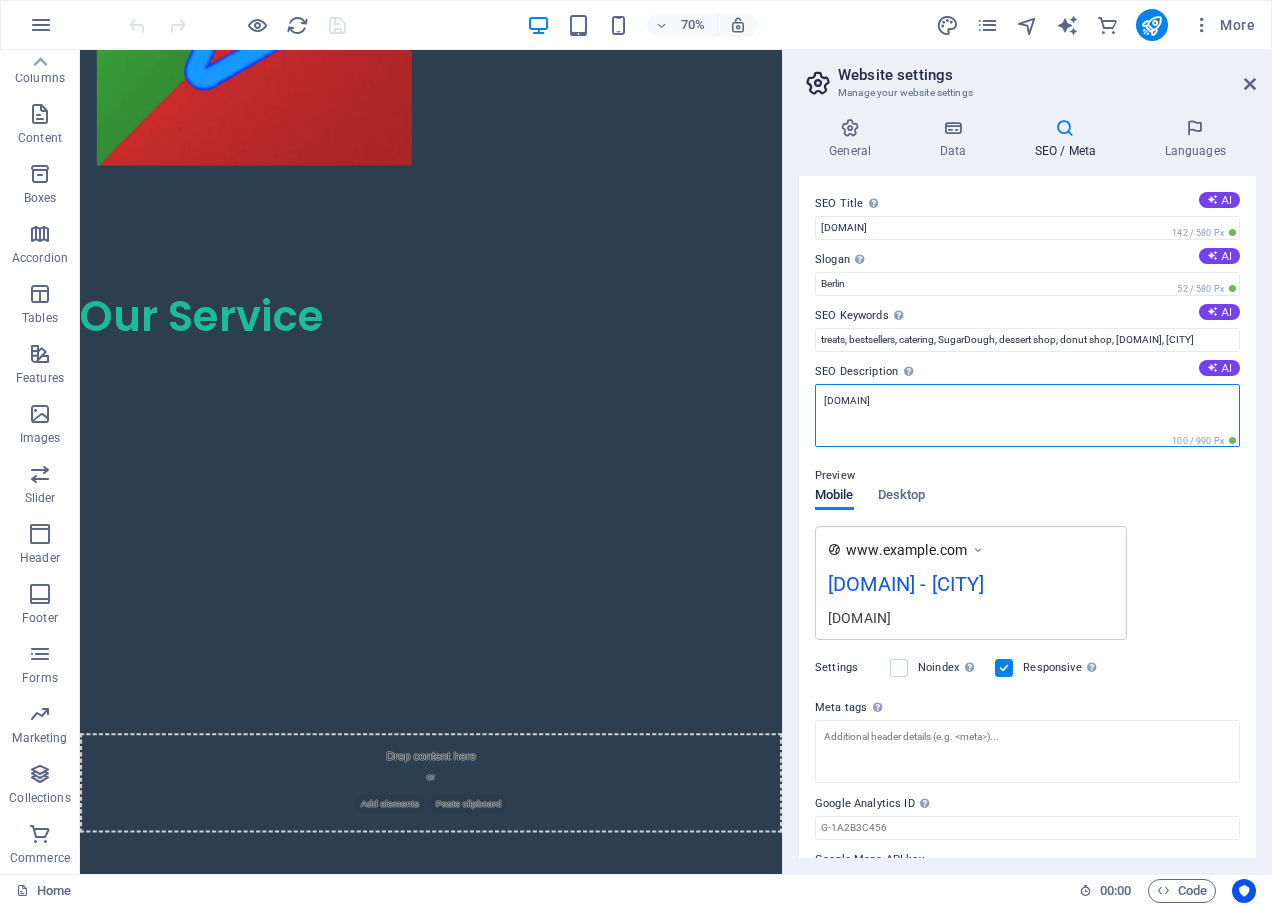 click on "[DOMAIN]" at bounding box center [1027, 415] 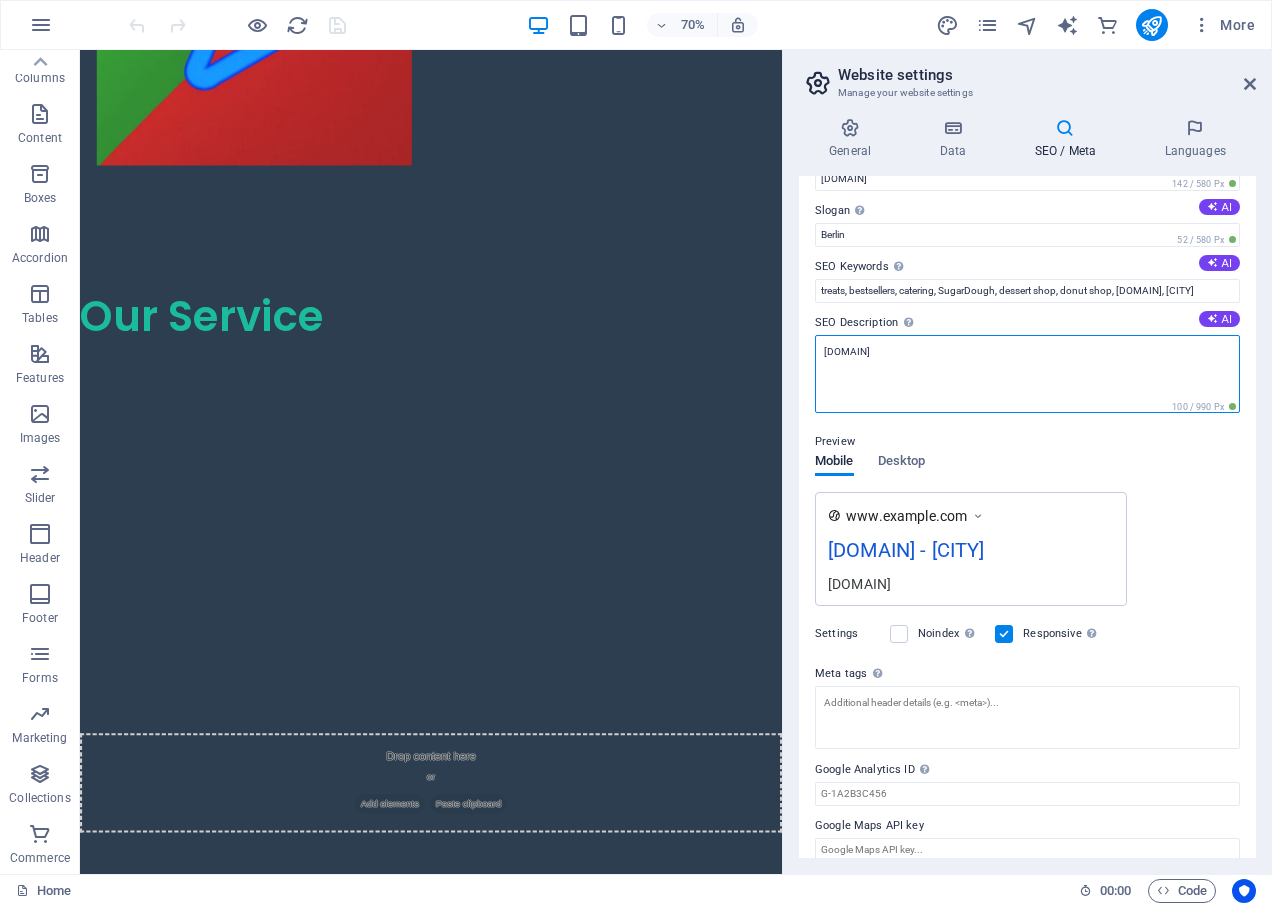 scroll, scrollTop: 69, scrollLeft: 0, axis: vertical 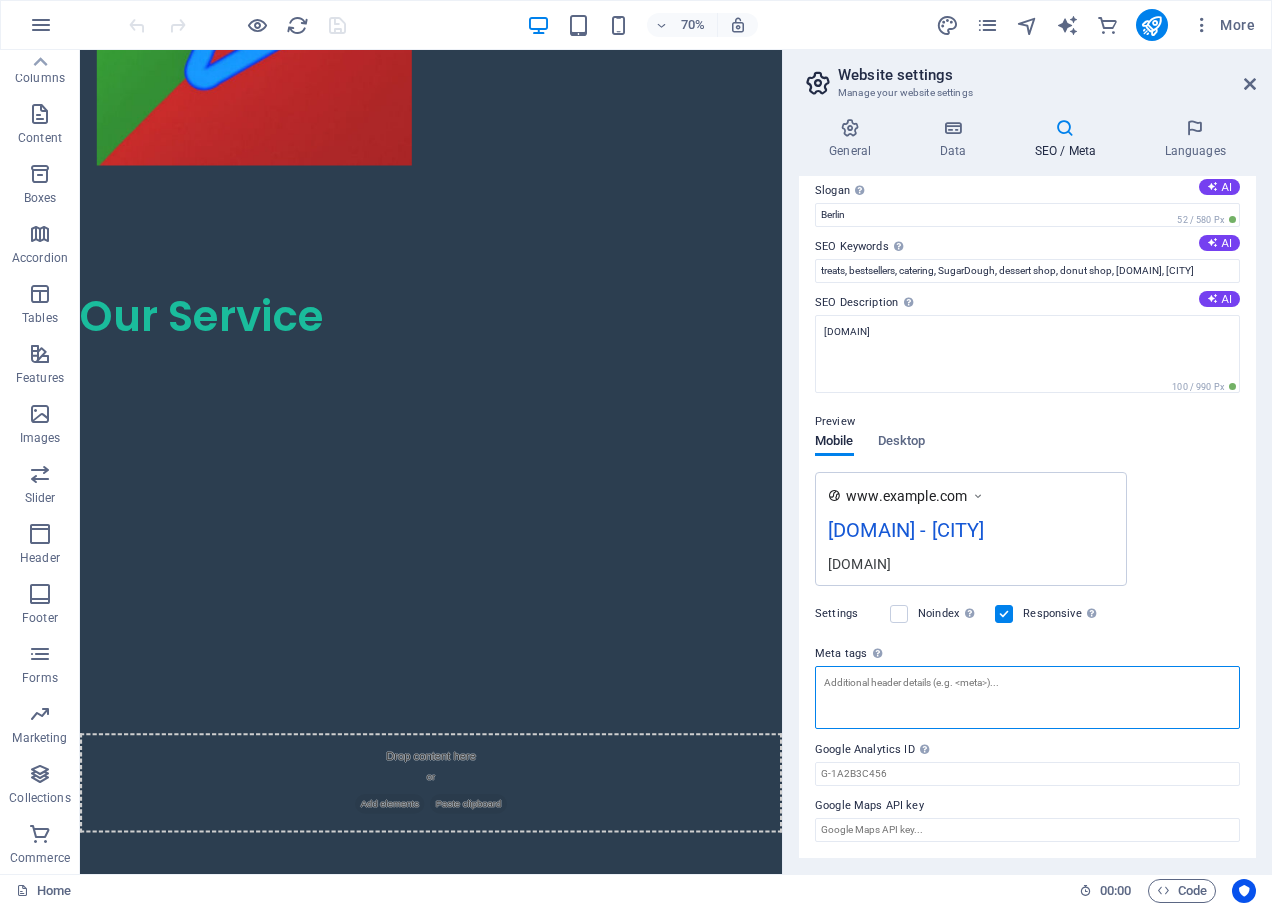 click on "Meta tags Enter HTML code here that will be placed inside the  tags of your website. Please note that your website may not function if you include code with errors." at bounding box center (1027, 697) 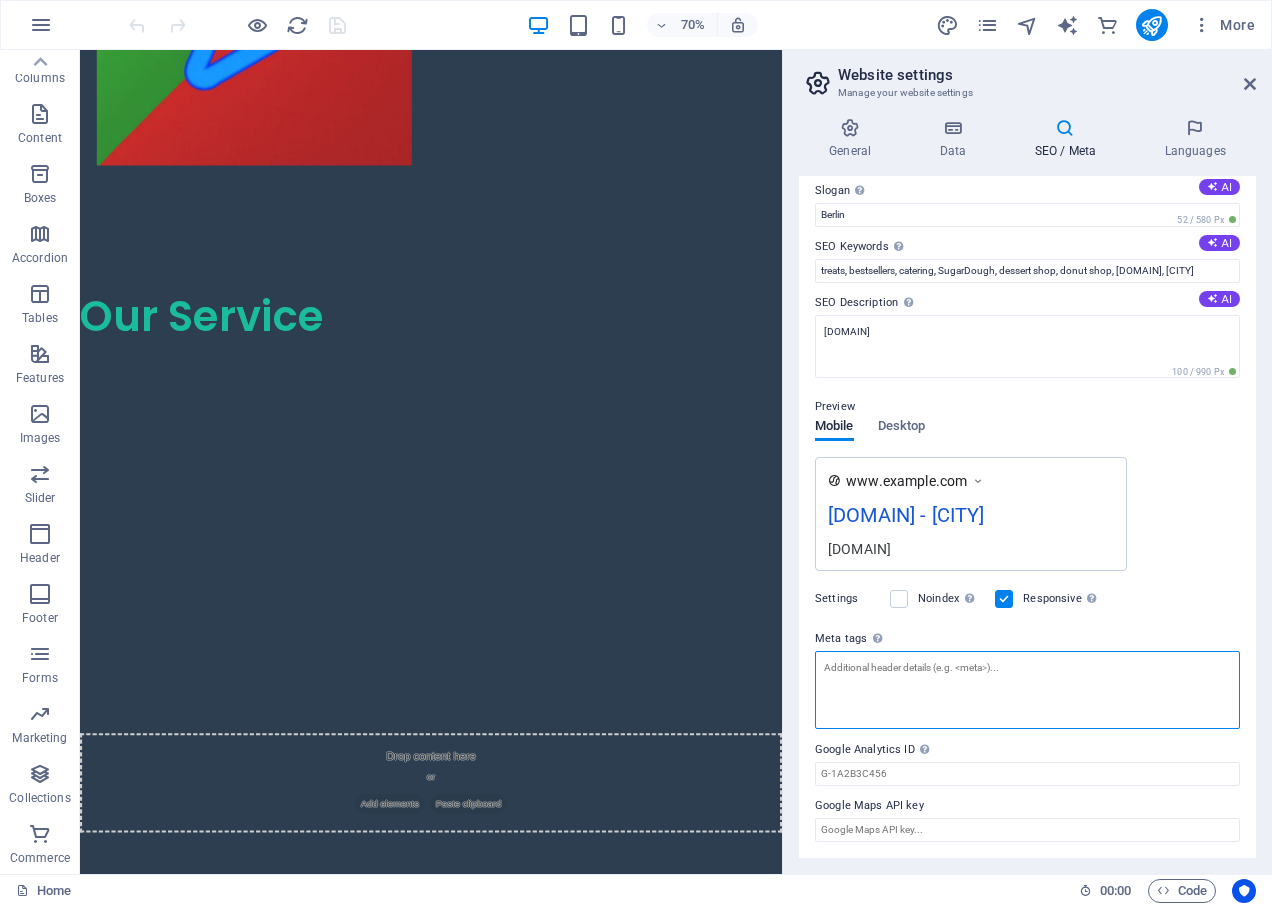 scroll, scrollTop: 0, scrollLeft: 0, axis: both 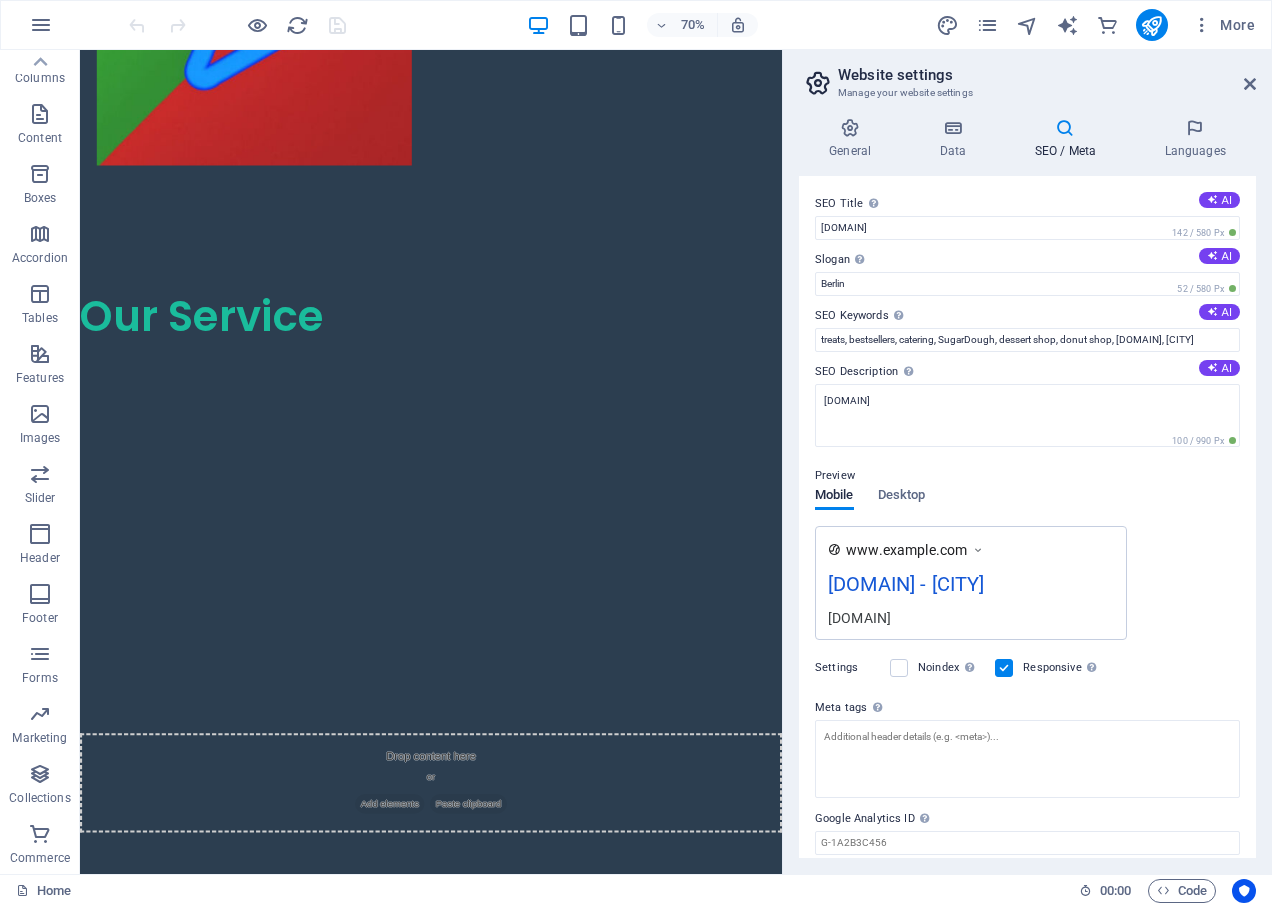 click on "[DOMAIN] - [CITY]" at bounding box center [971, 588] 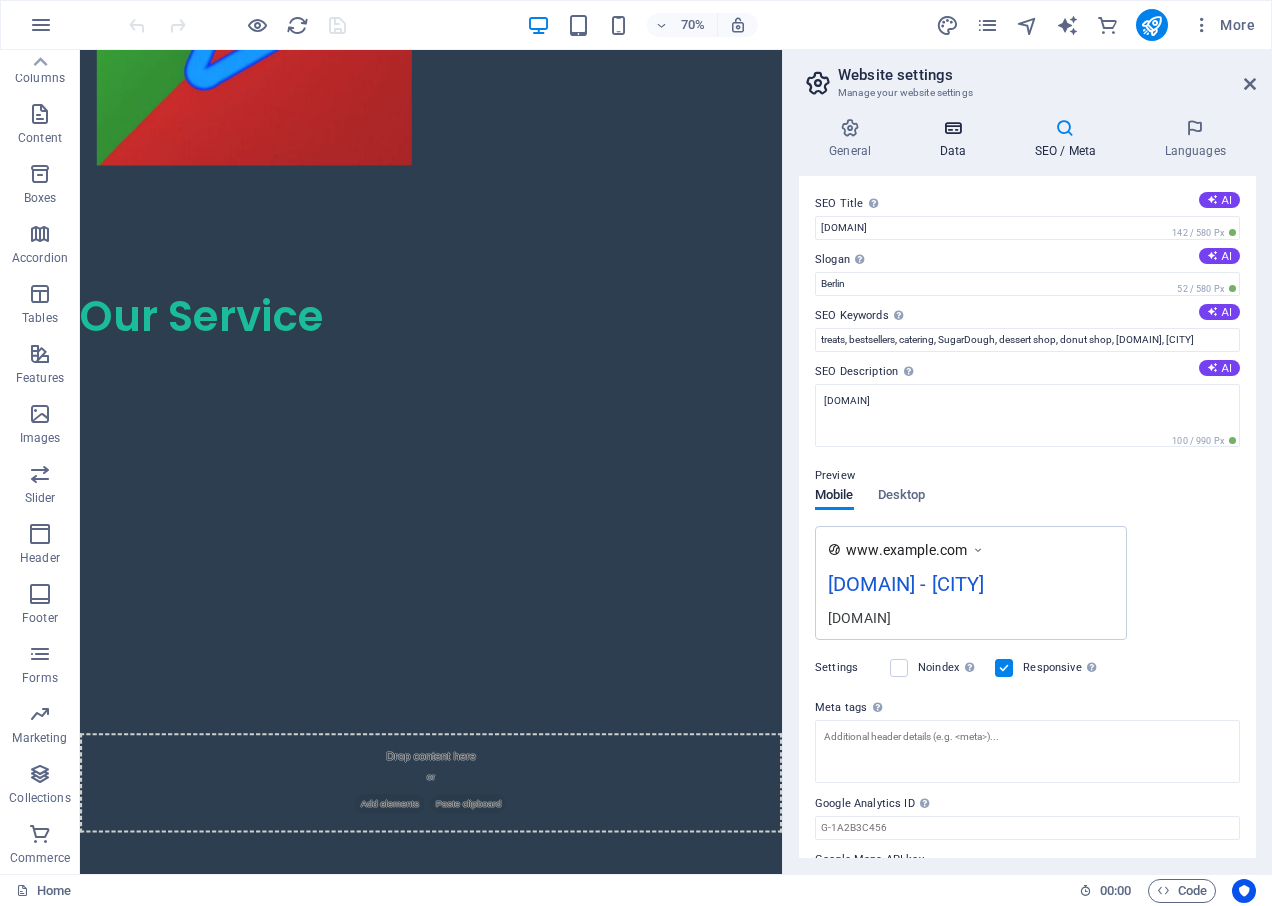 click at bounding box center [952, 128] 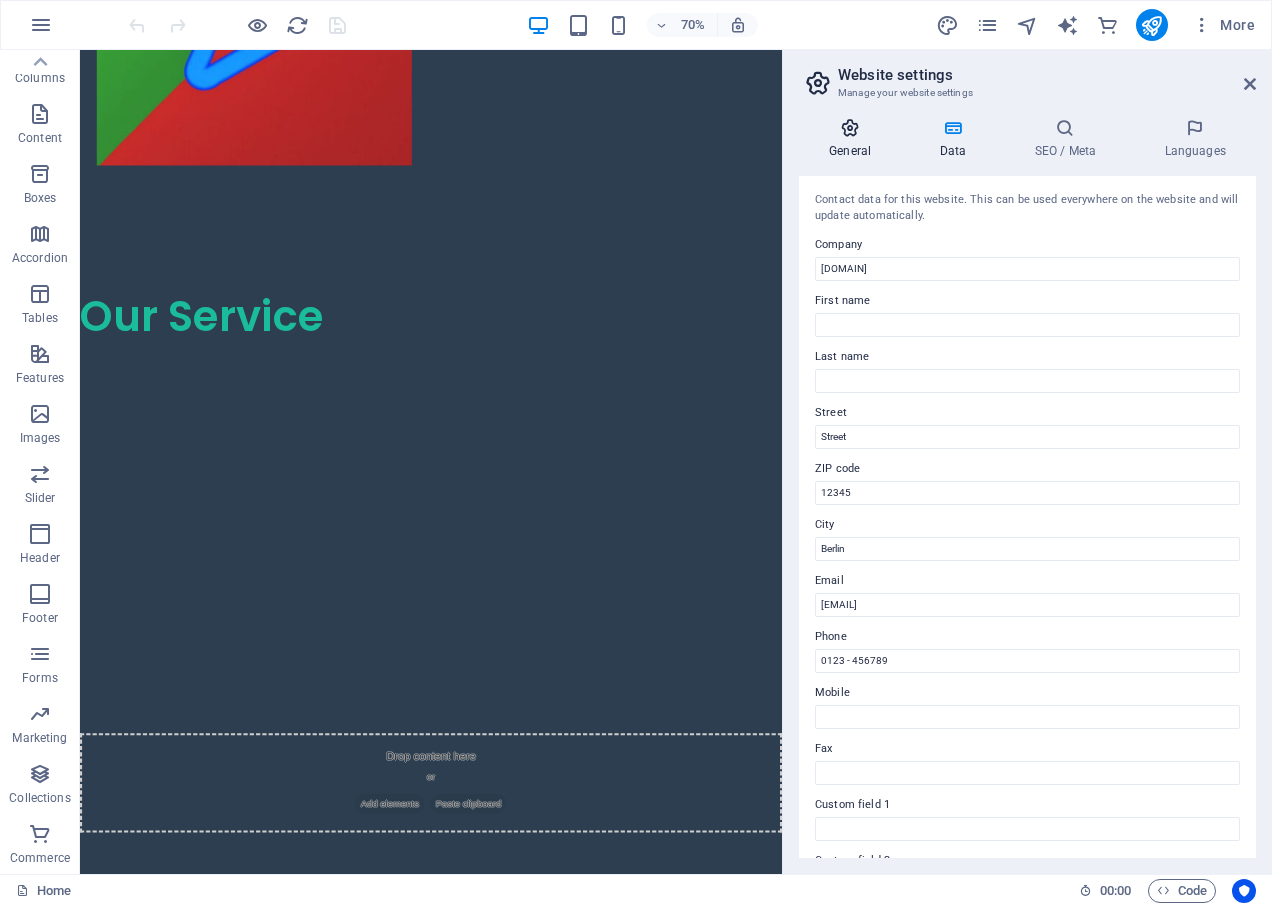 click at bounding box center (850, 128) 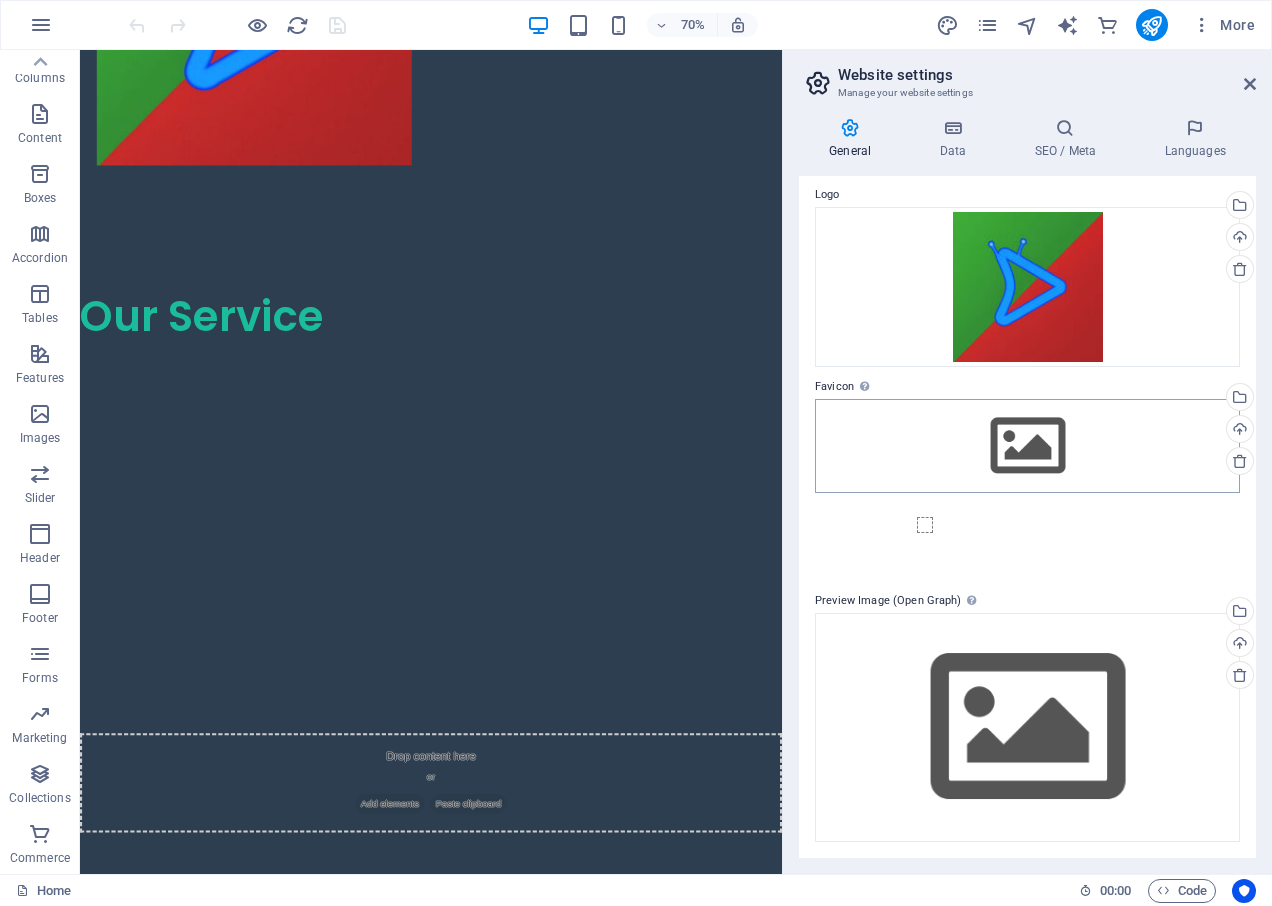 scroll, scrollTop: 0, scrollLeft: 0, axis: both 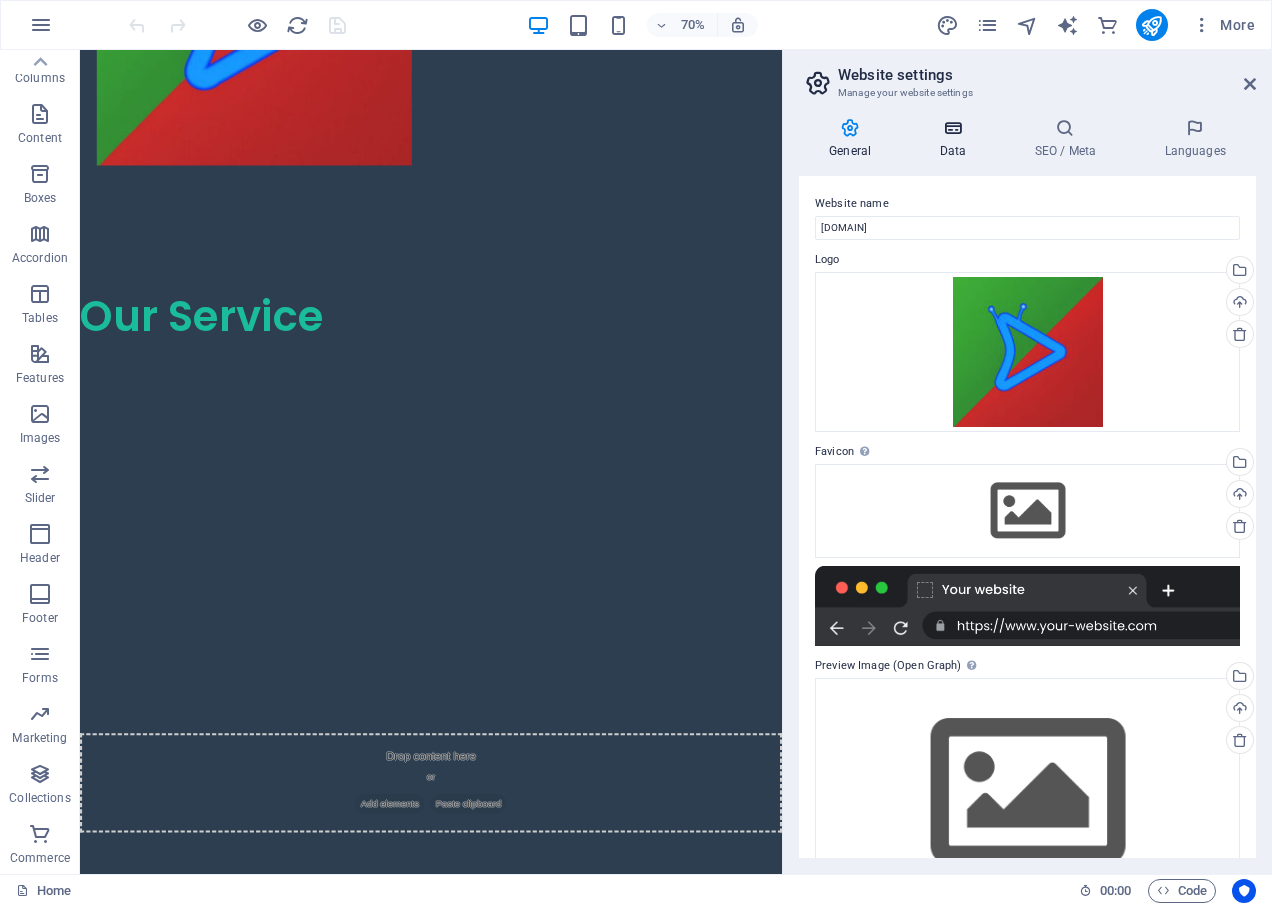 click at bounding box center (952, 128) 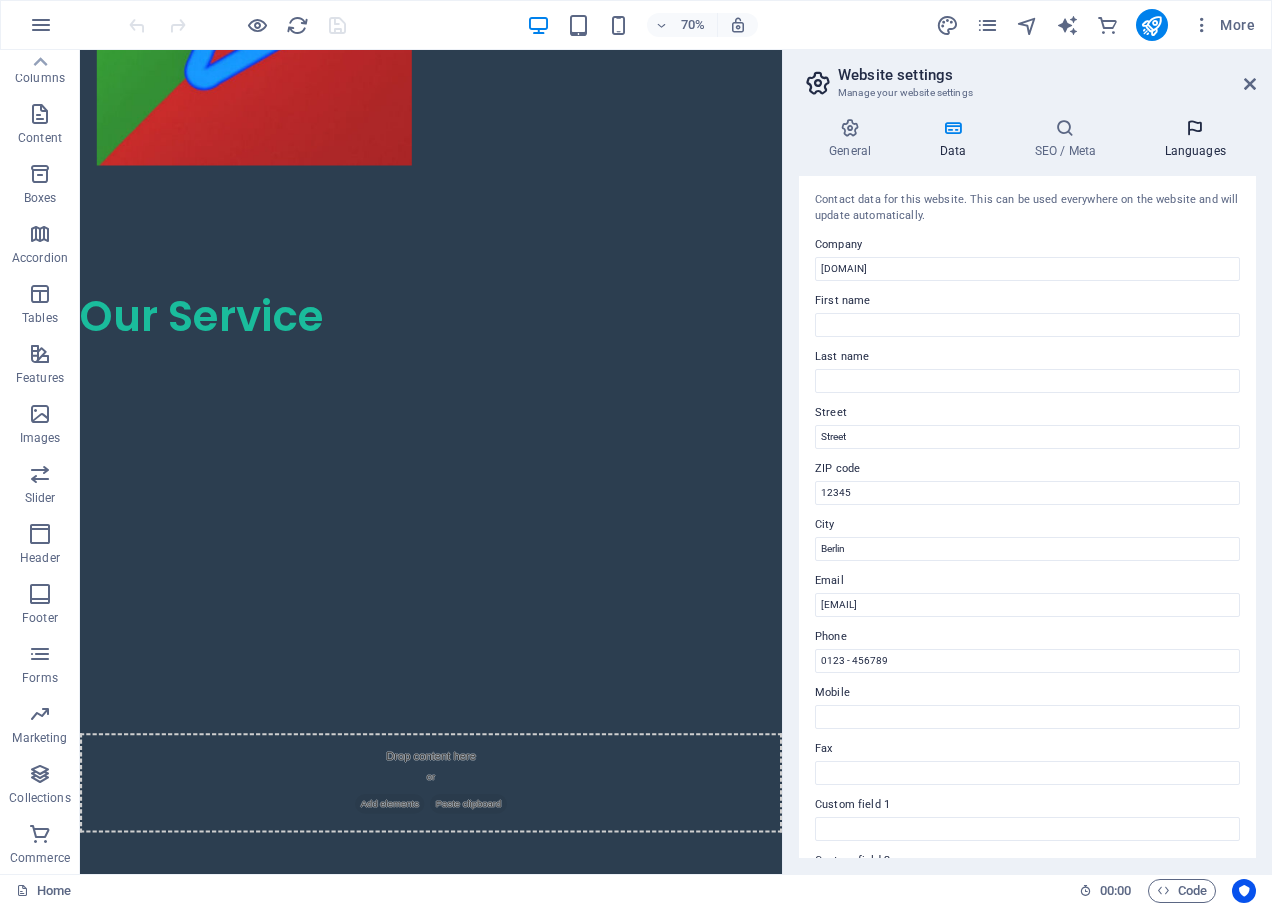 click at bounding box center [1195, 128] 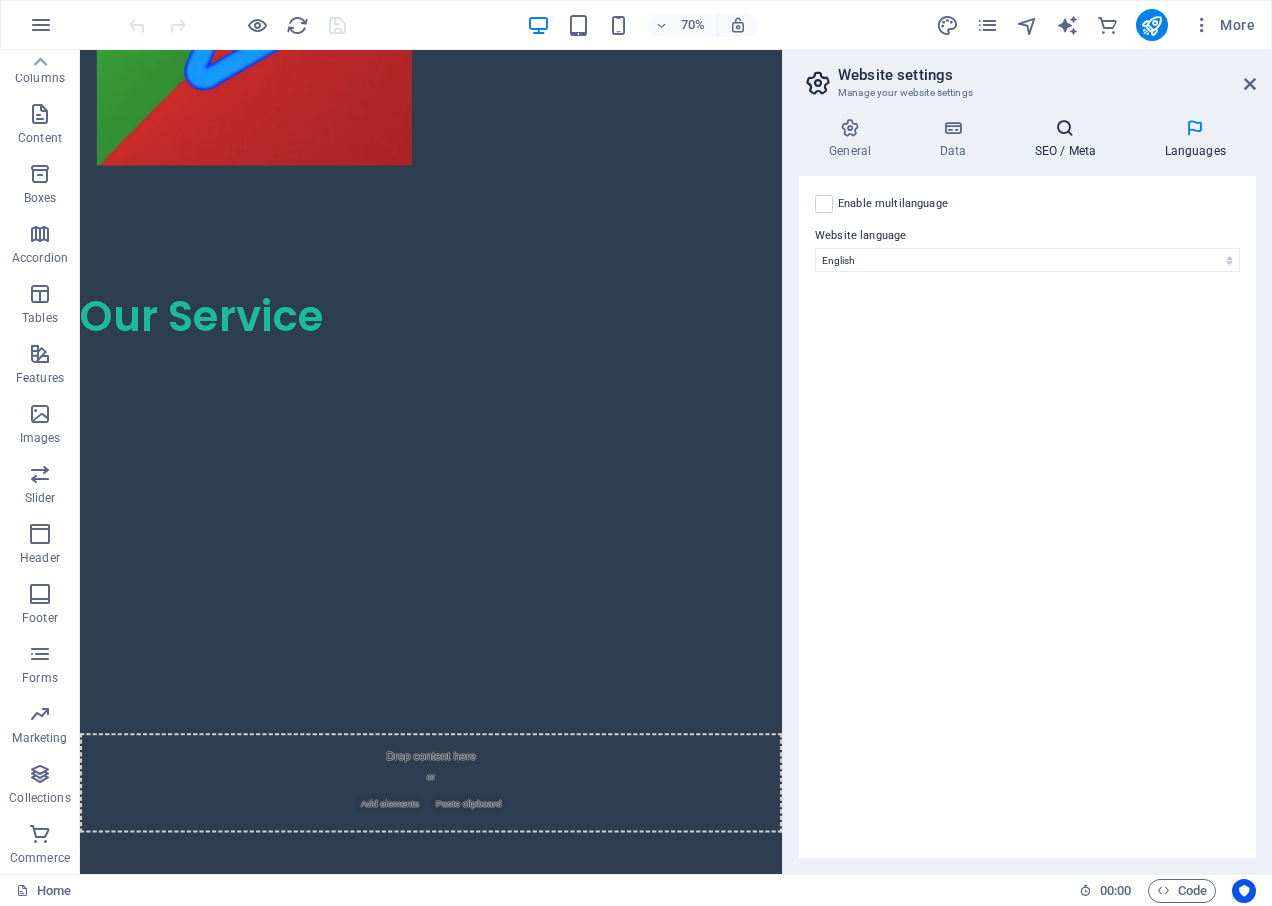 click at bounding box center [1065, 128] 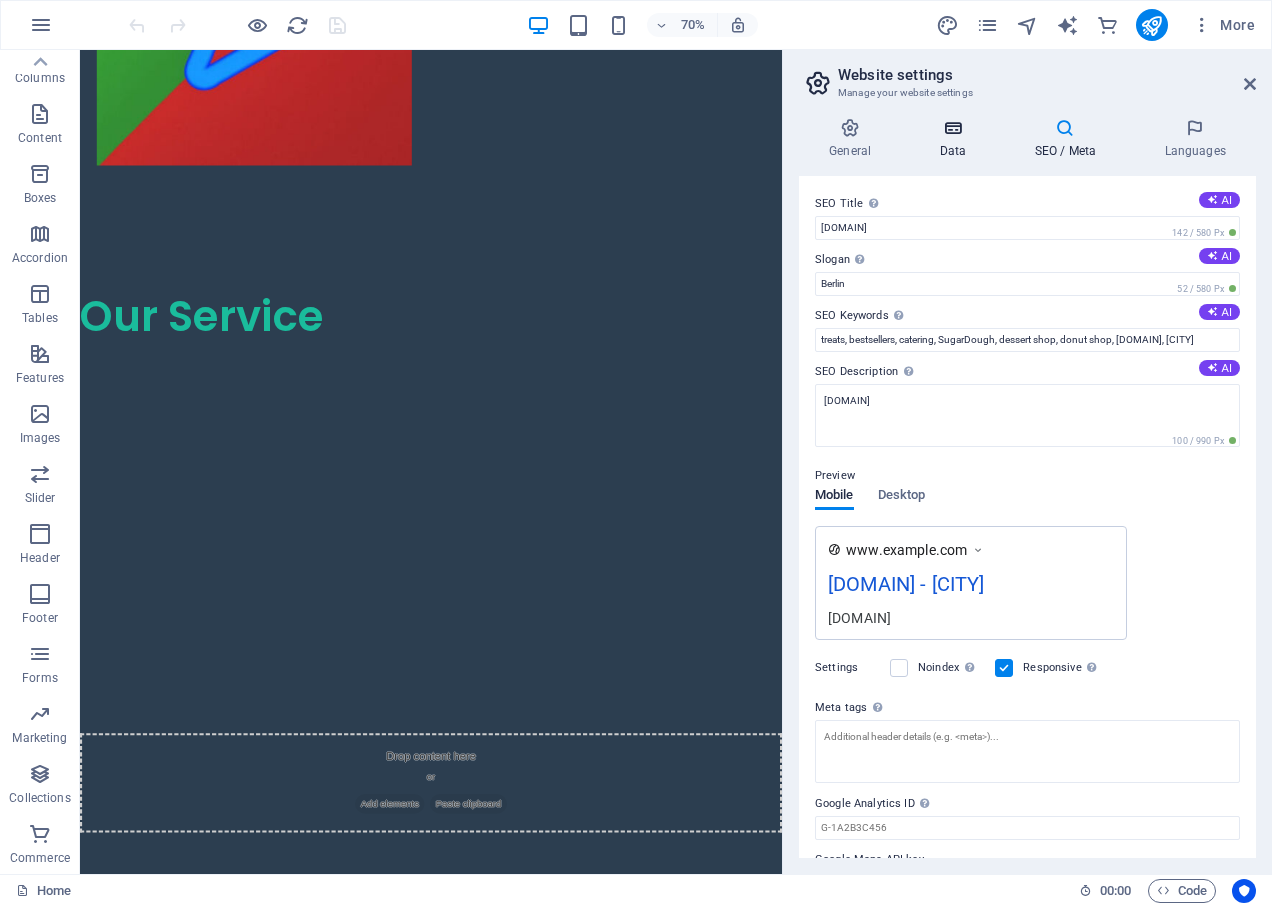 click at bounding box center (952, 128) 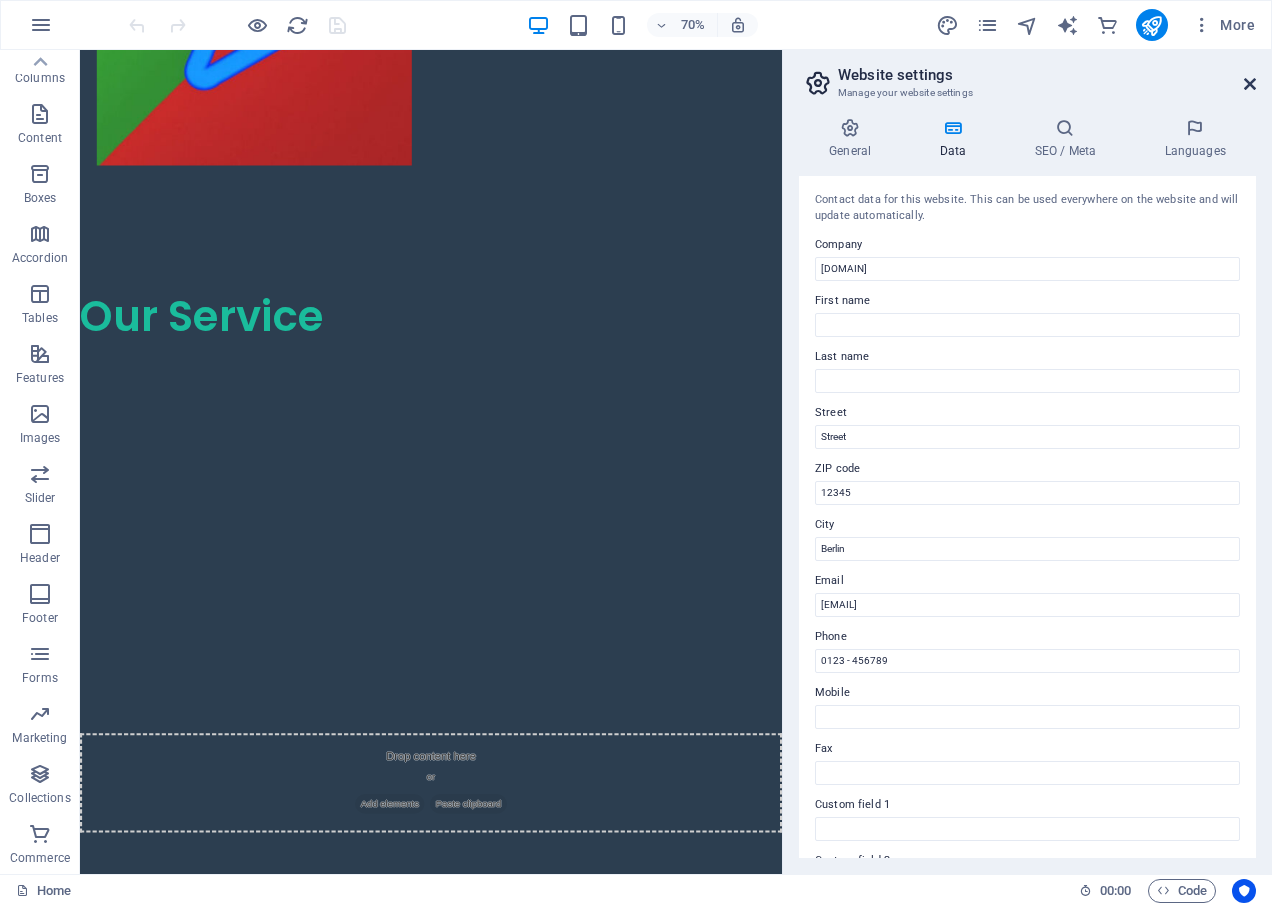 click at bounding box center (1250, 84) 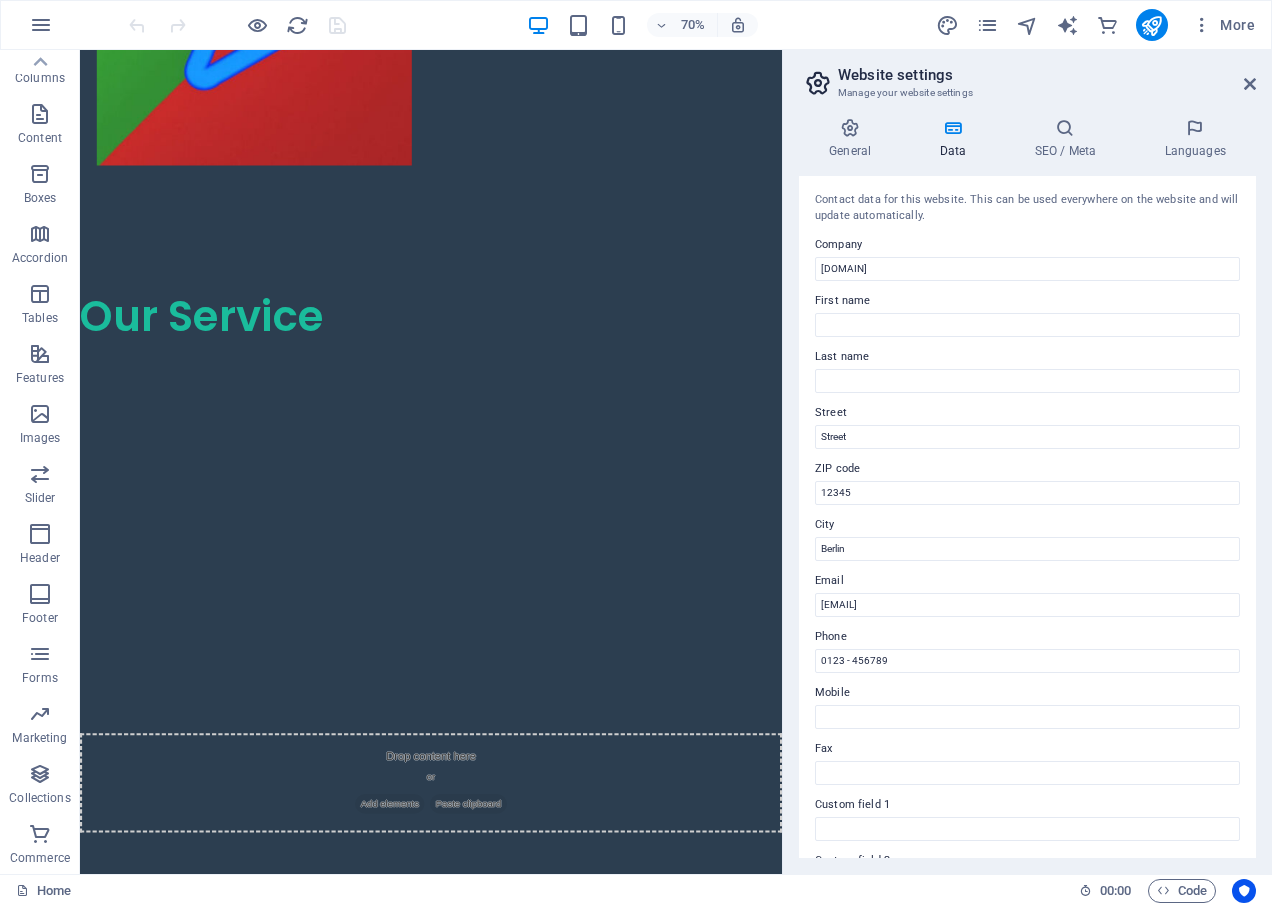 scroll, scrollTop: 817, scrollLeft: 0, axis: vertical 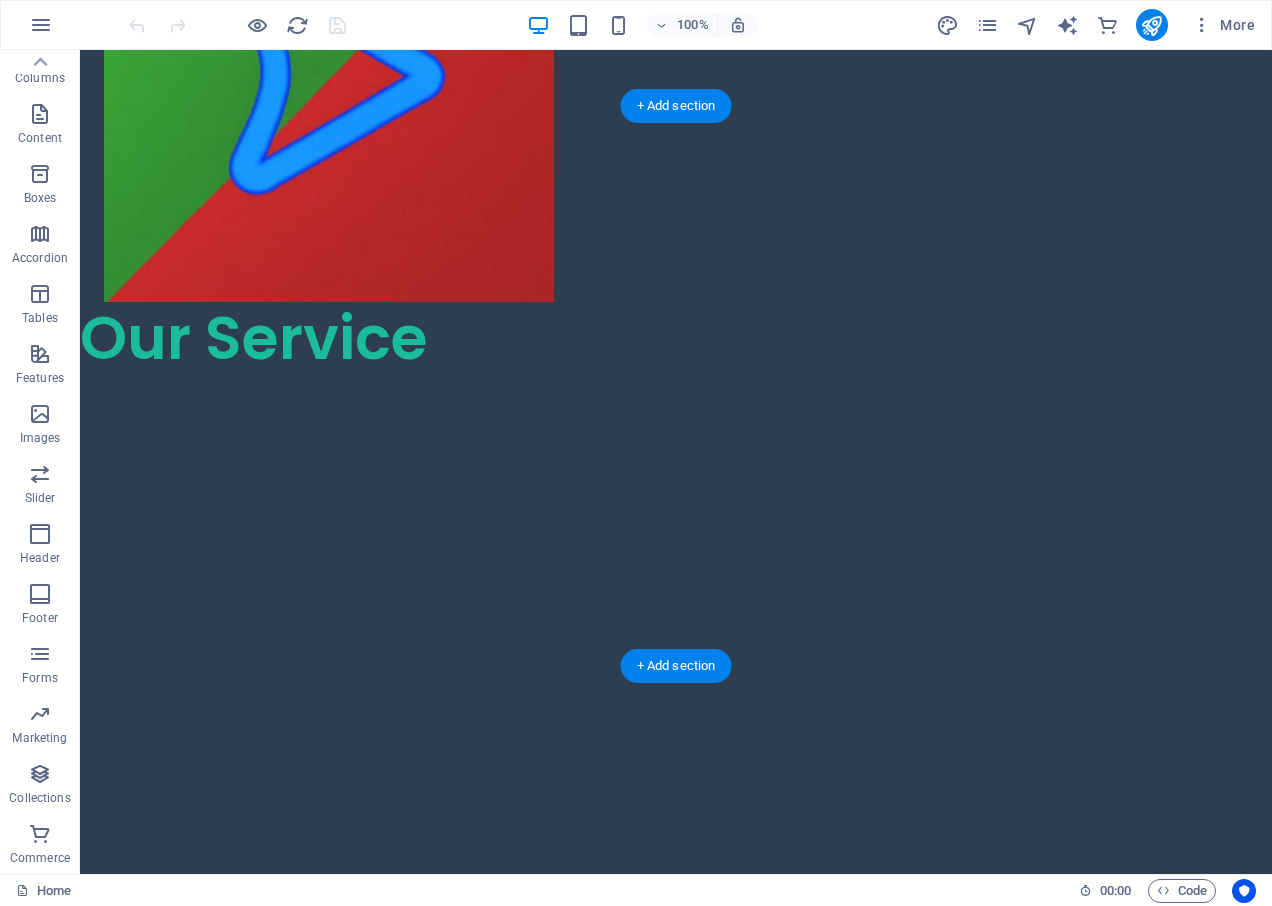 click at bounding box center [676, 654] 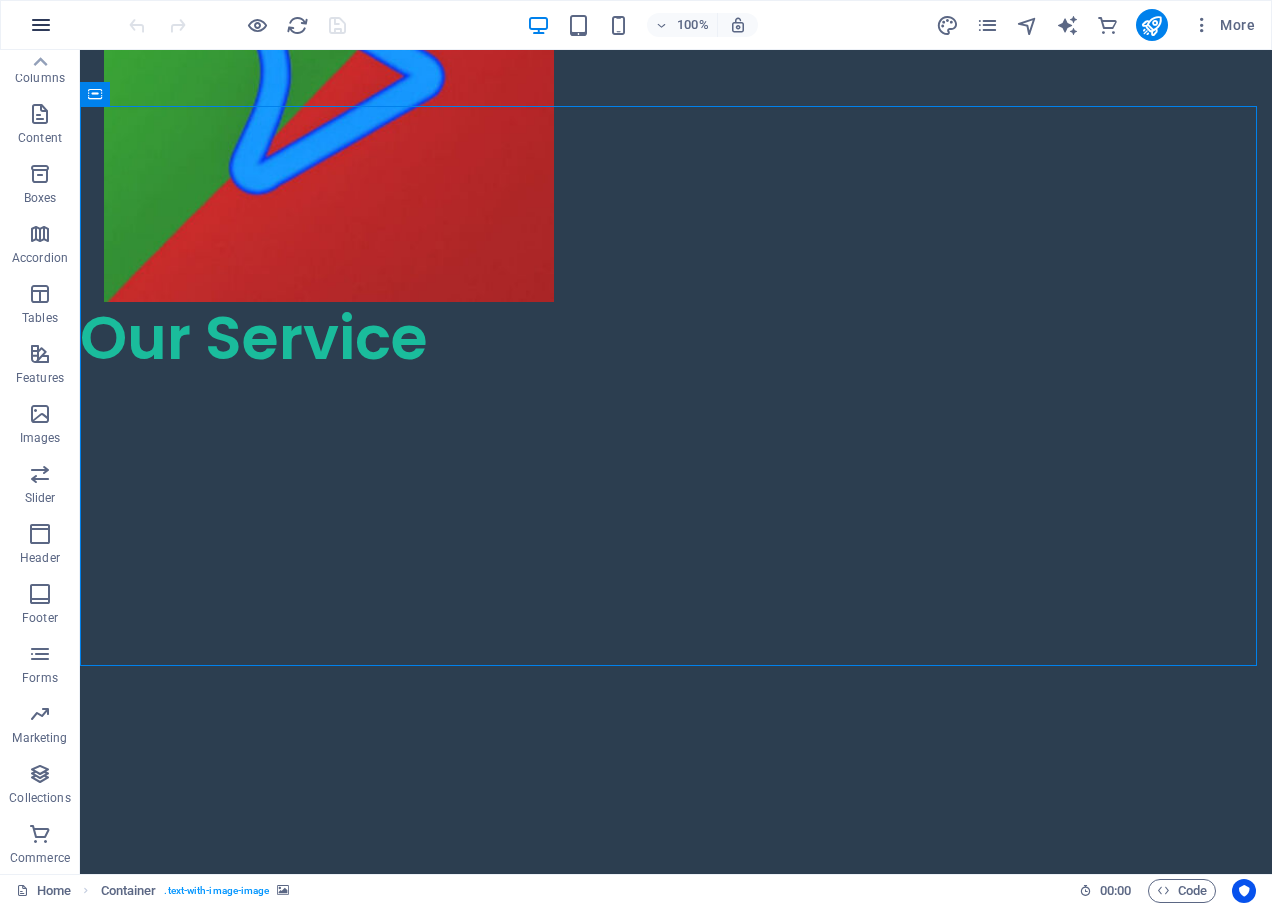 click at bounding box center [41, 25] 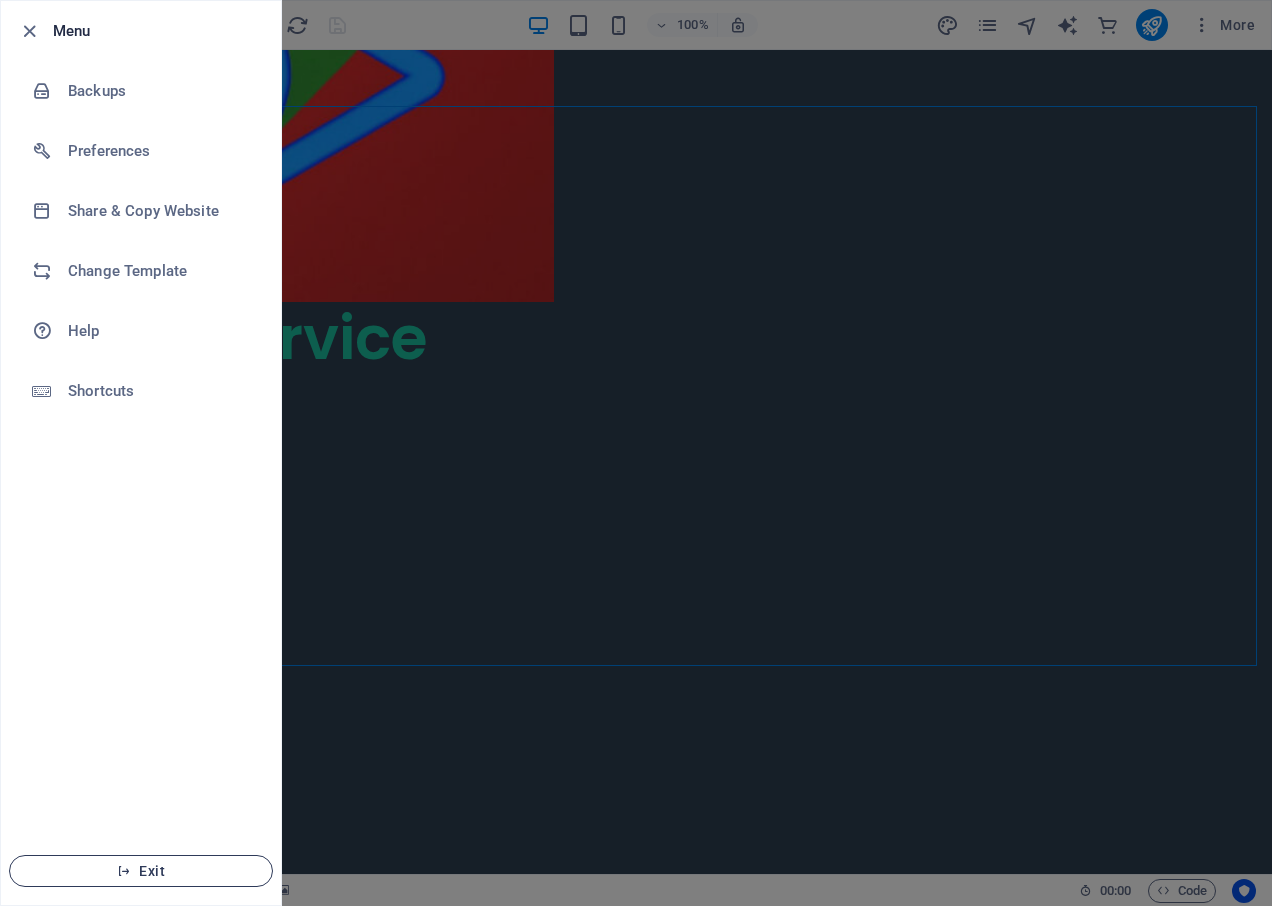click on "Exit" at bounding box center [141, 871] 